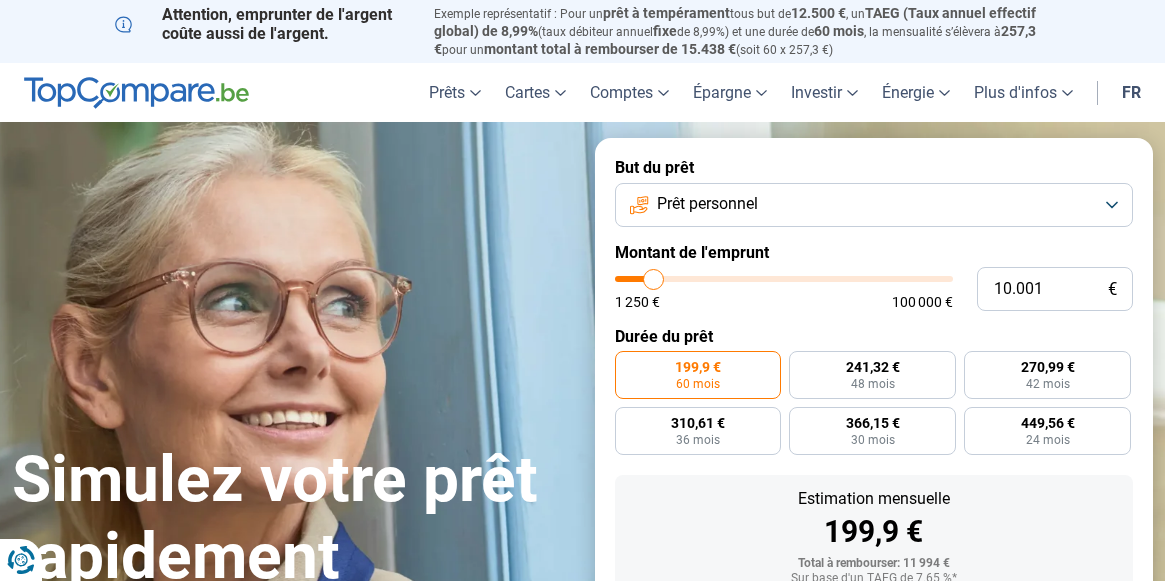 scroll, scrollTop: 0, scrollLeft: 0, axis: both 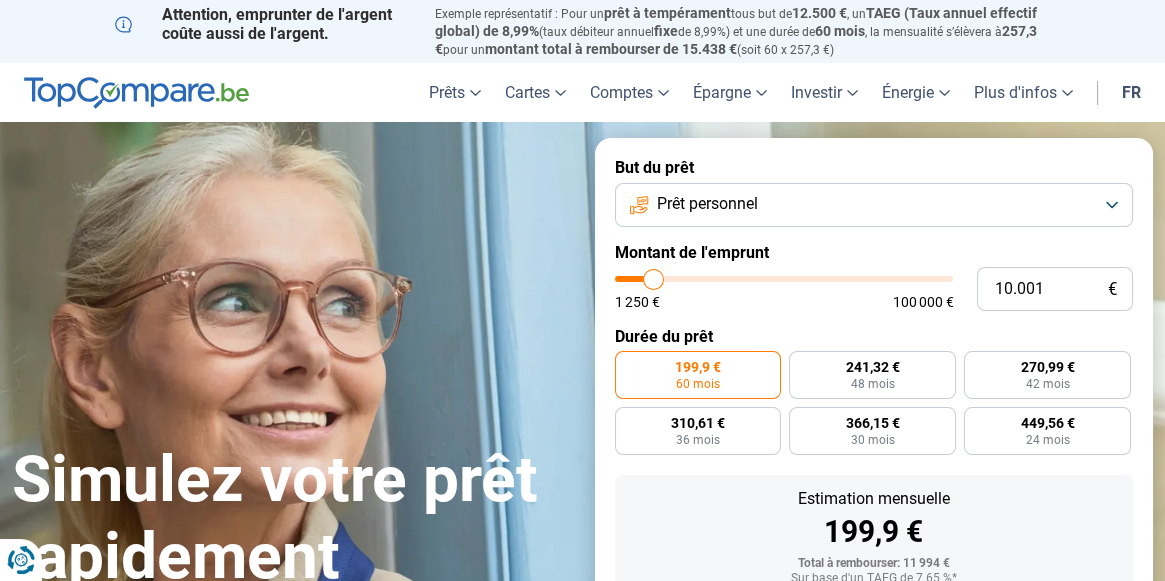 type on "12.250" 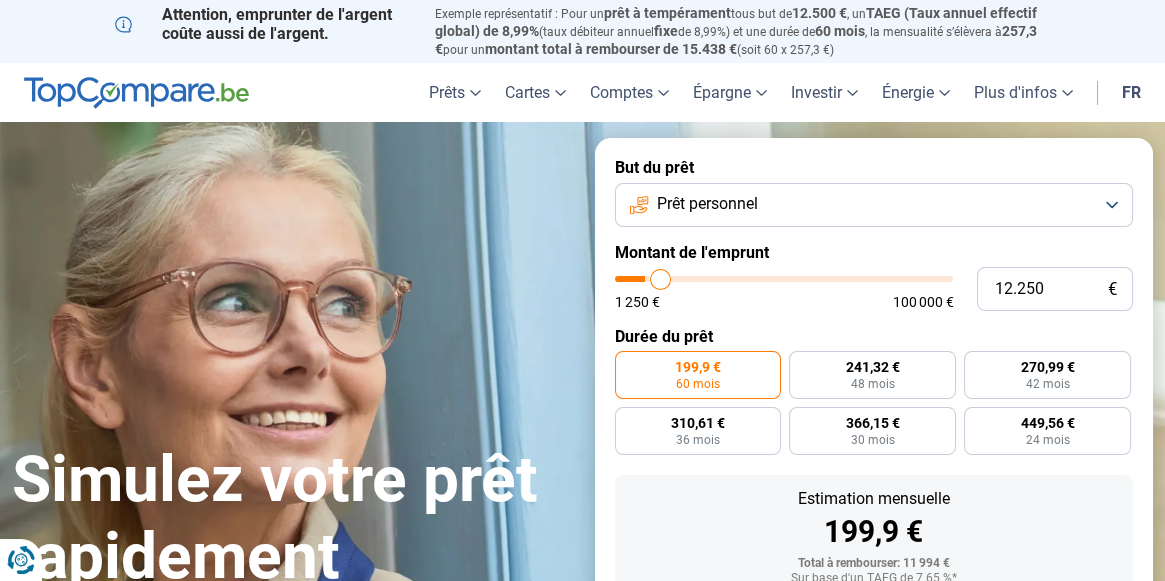 type on "16.750" 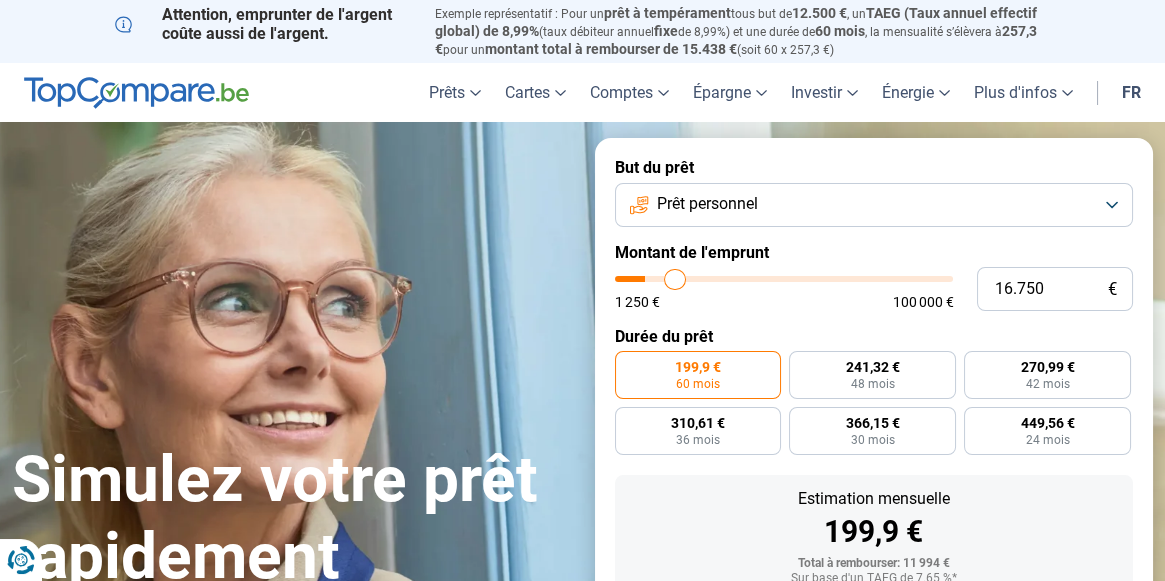 type on "24.000" 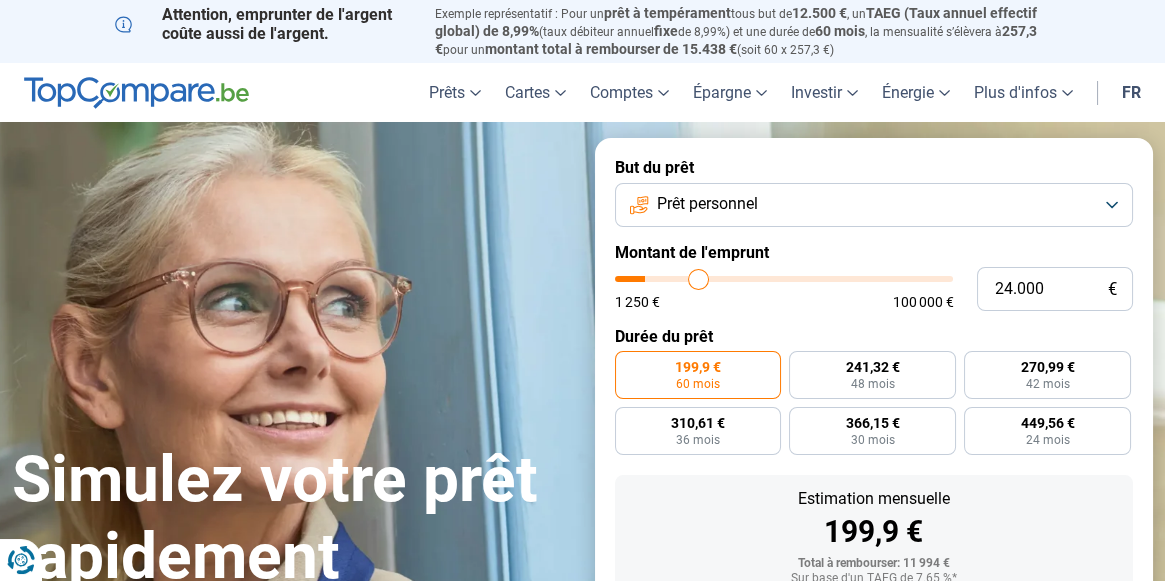 type on "31.750" 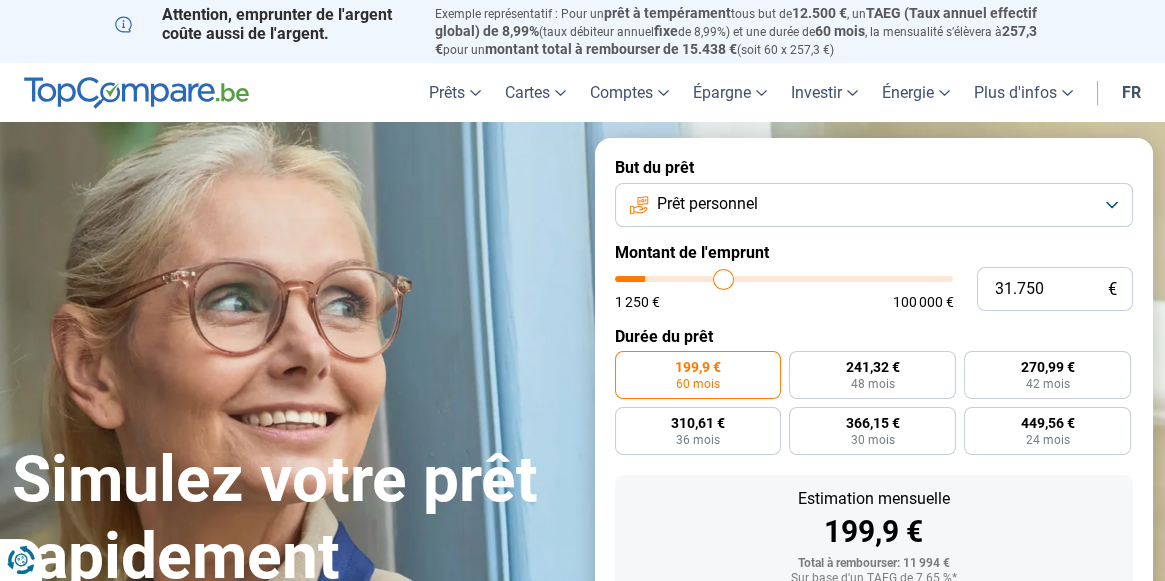 type on "40.500" 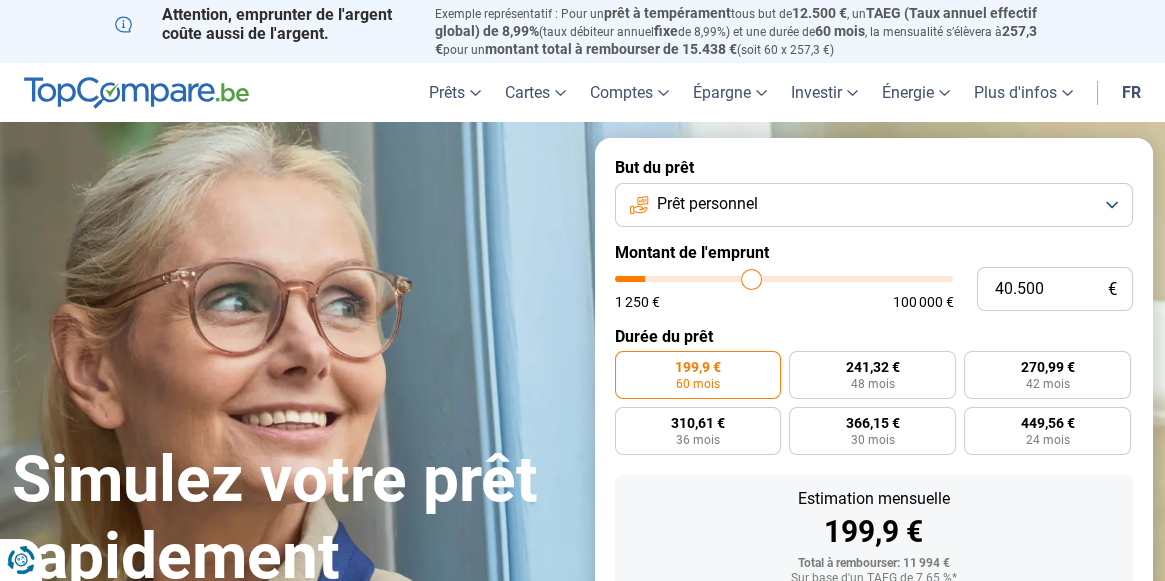 type on "48.000" 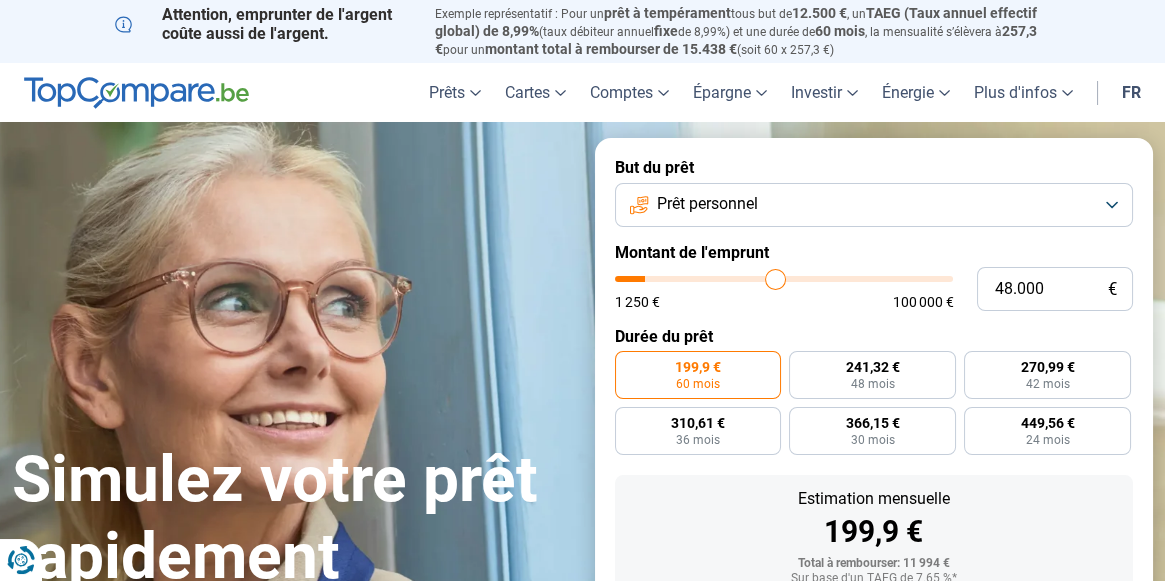 type on "55.500" 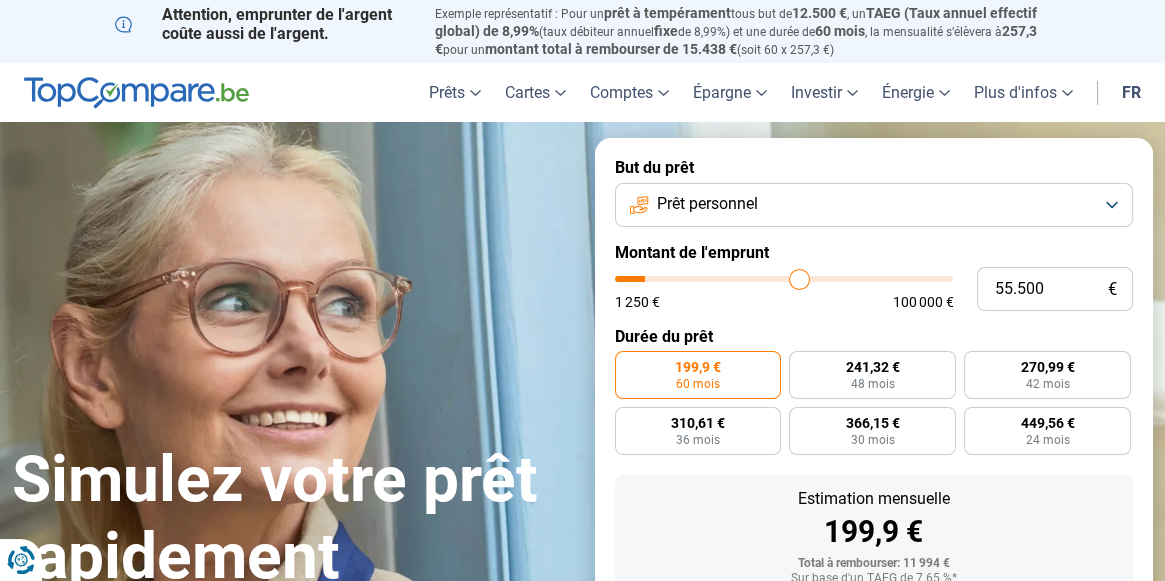 type on "63.000" 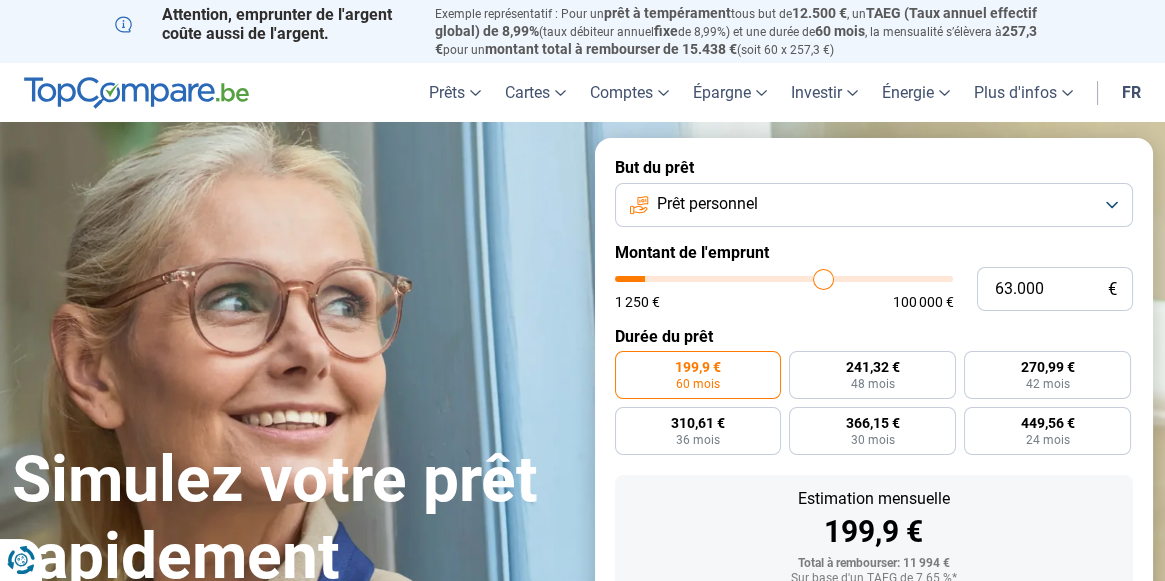 type on "71.750" 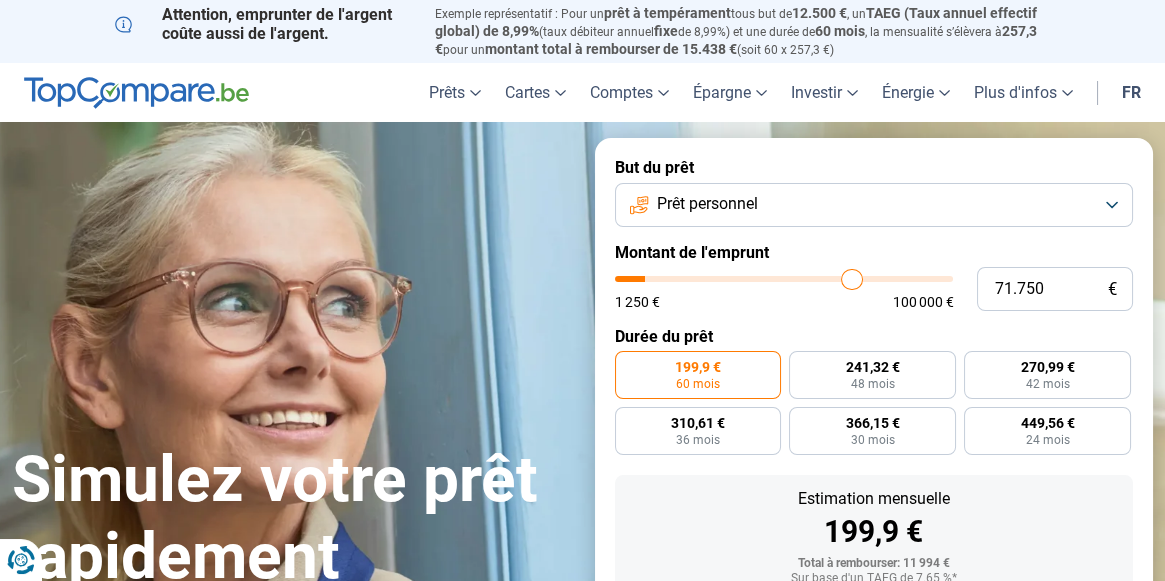 type on "80.750" 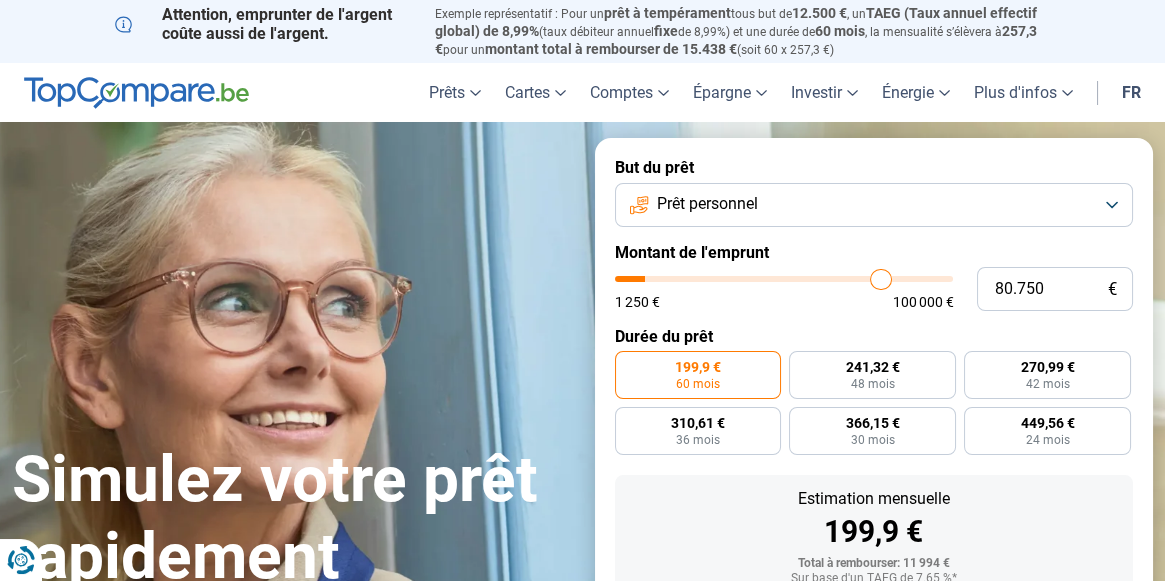 type on "88.250" 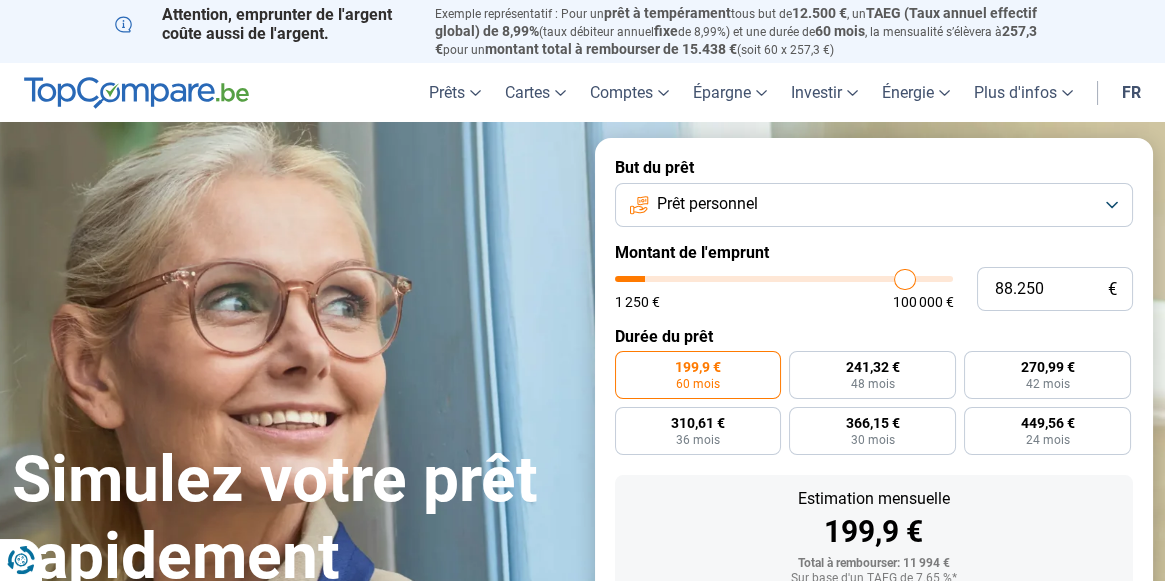 type on "94.250" 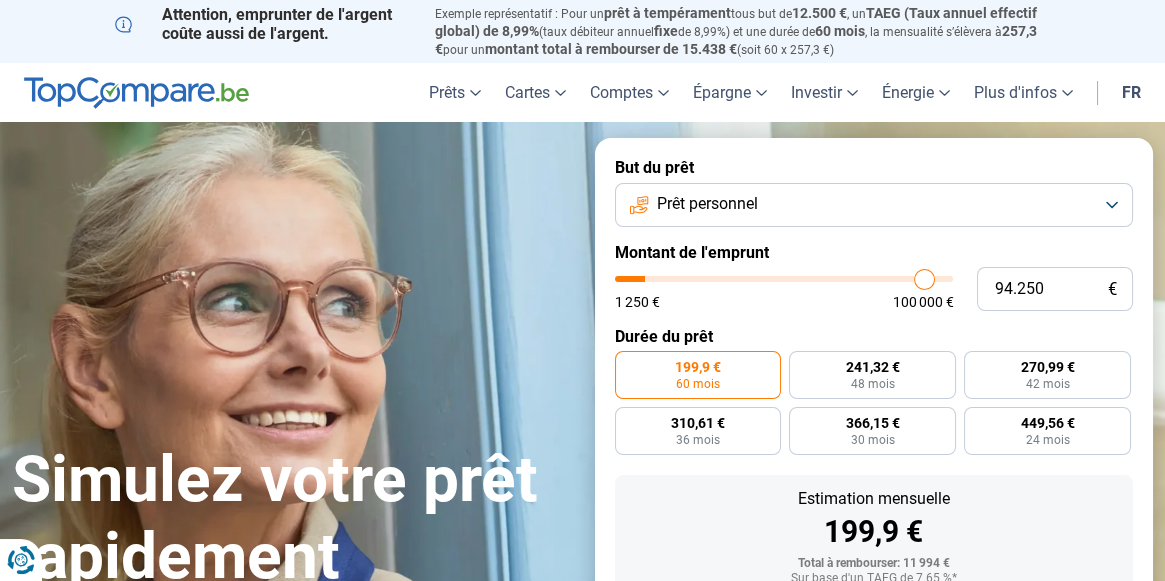 type on "97.250" 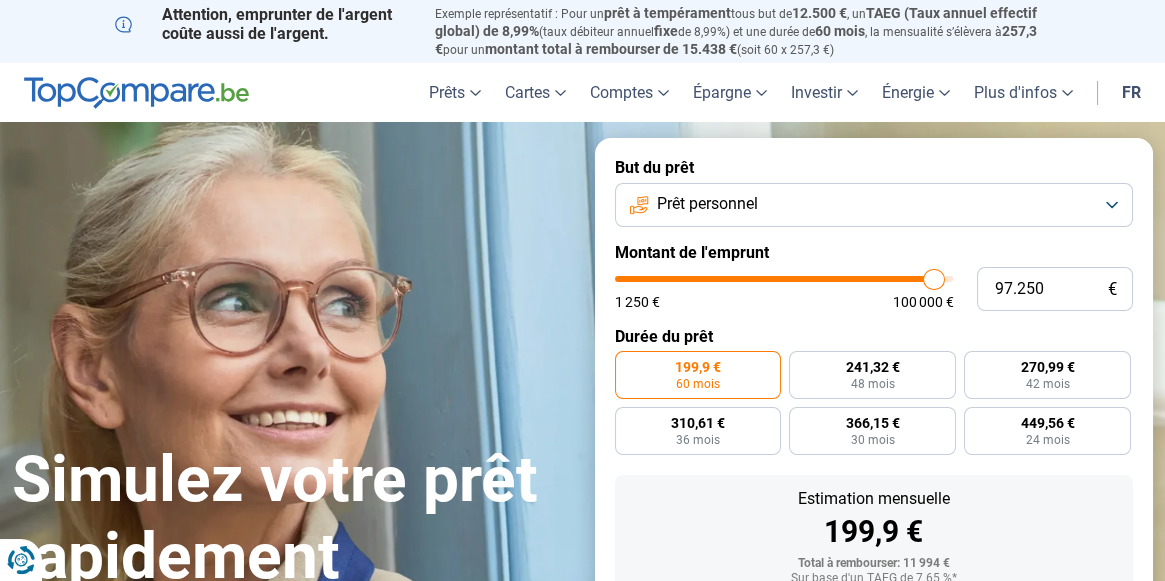 type on "100.000" 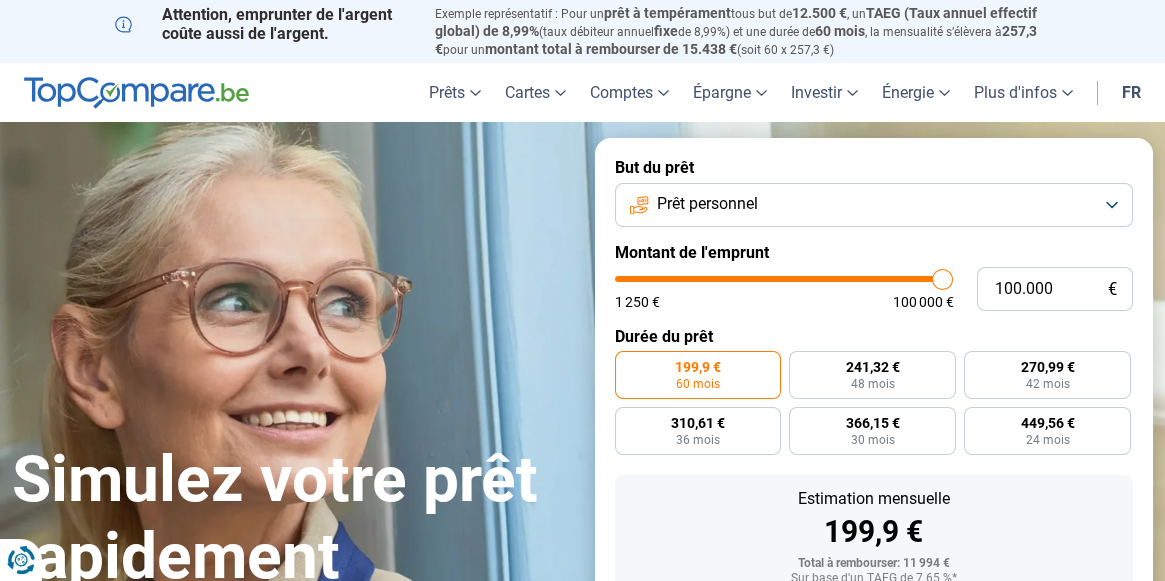 drag, startPoint x: 654, startPoint y: 281, endPoint x: 983, endPoint y: 279, distance: 329.00607 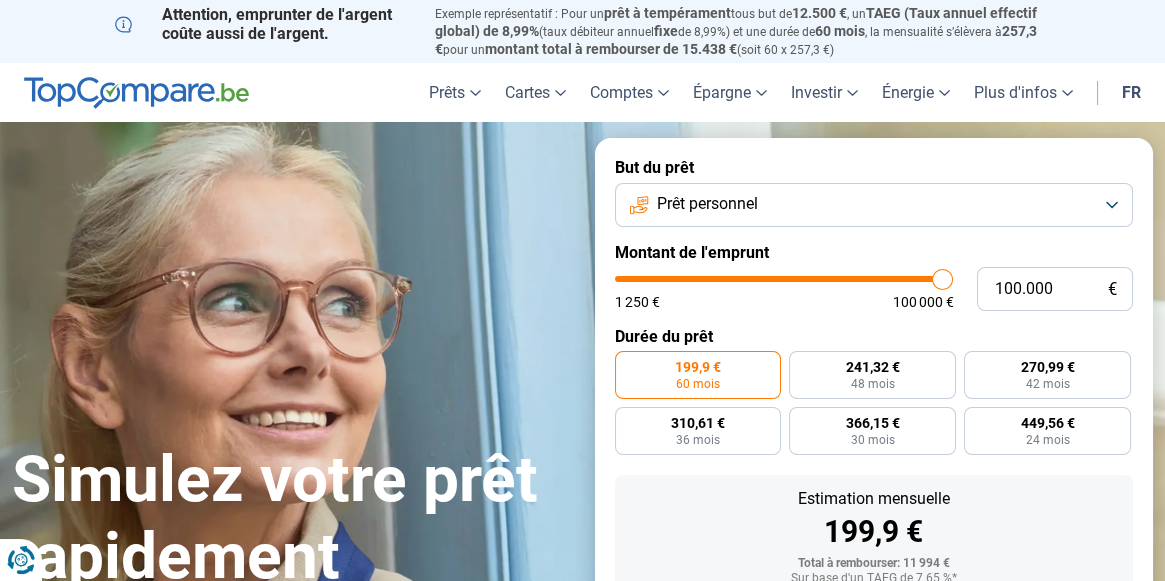 type on "100000" 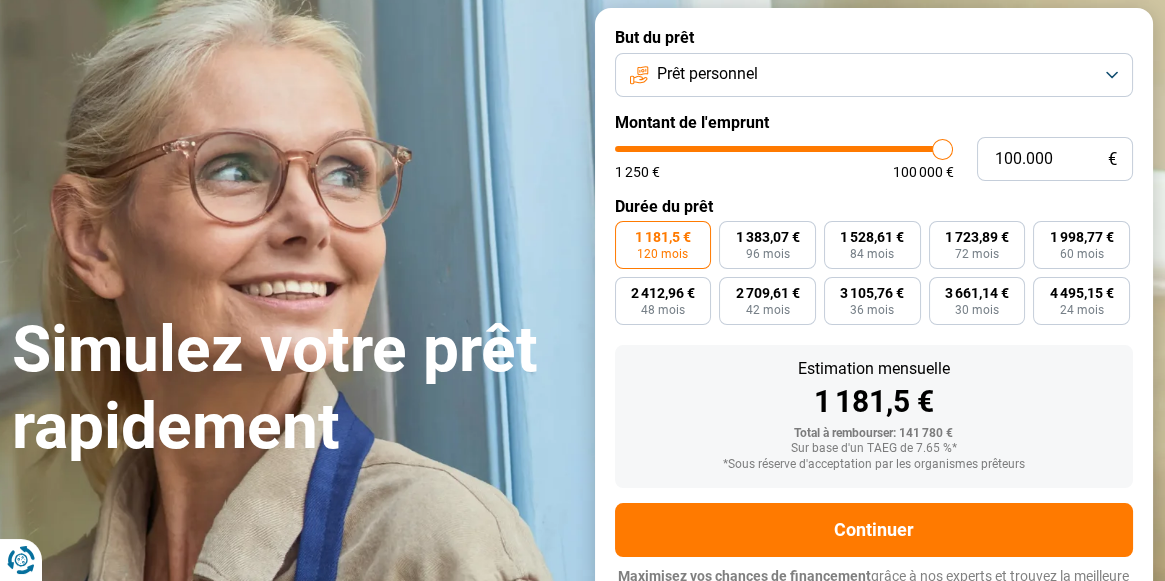 scroll, scrollTop: 156, scrollLeft: 0, axis: vertical 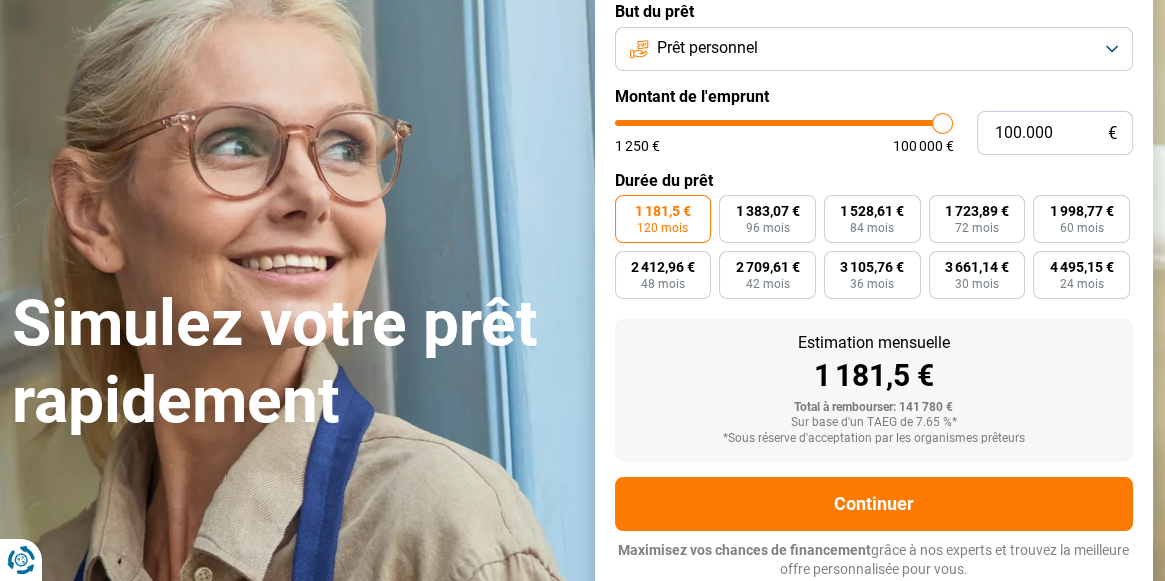 type on "99.750" 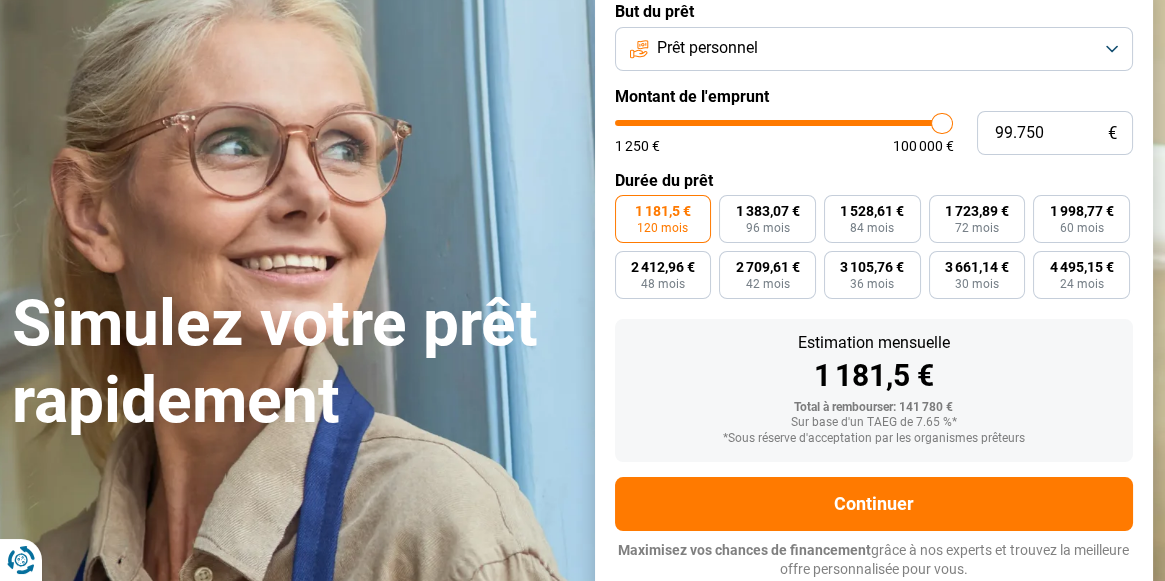 type on "99.000" 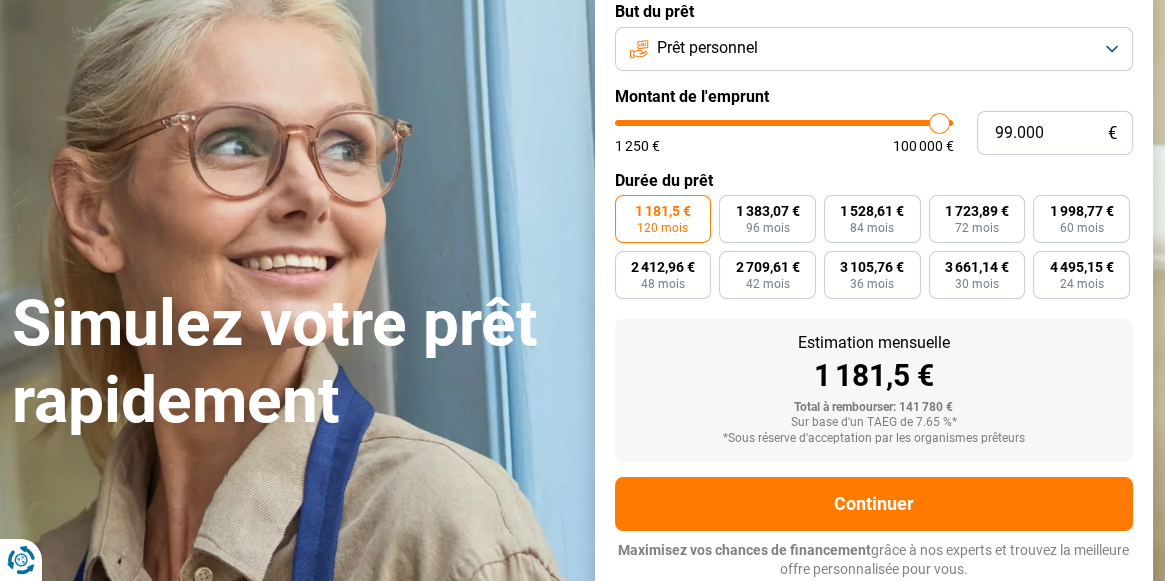 type on "98.250" 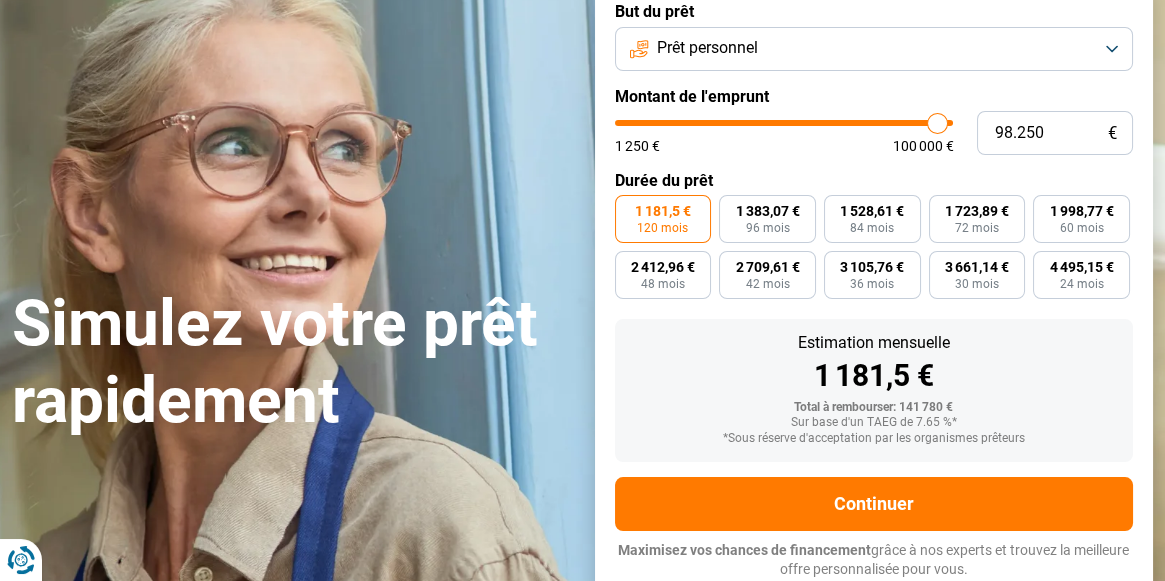 type on "98.000" 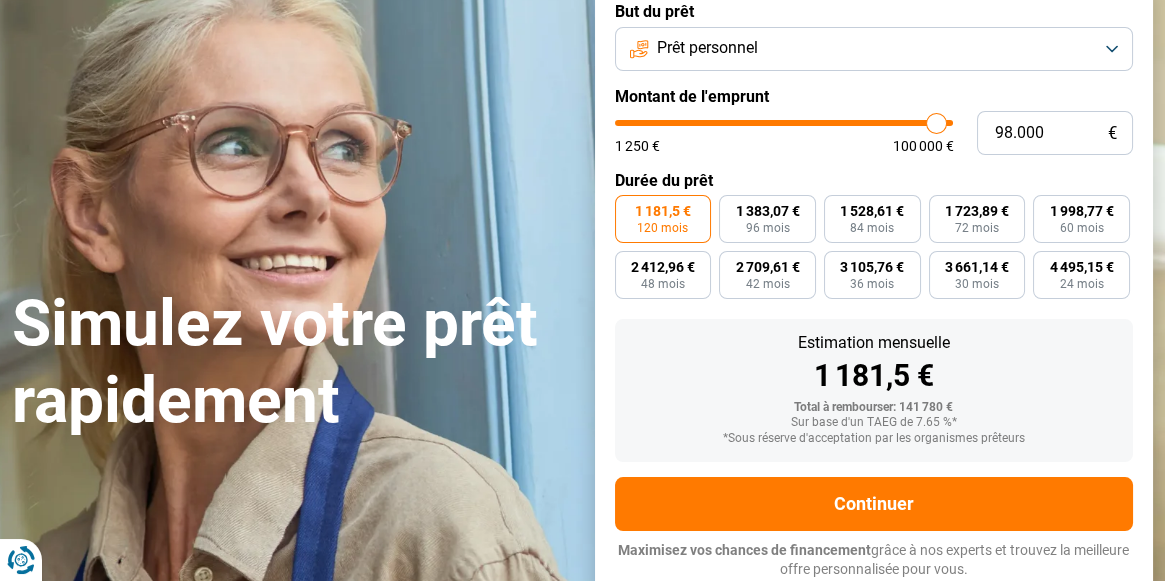 type on "97.750" 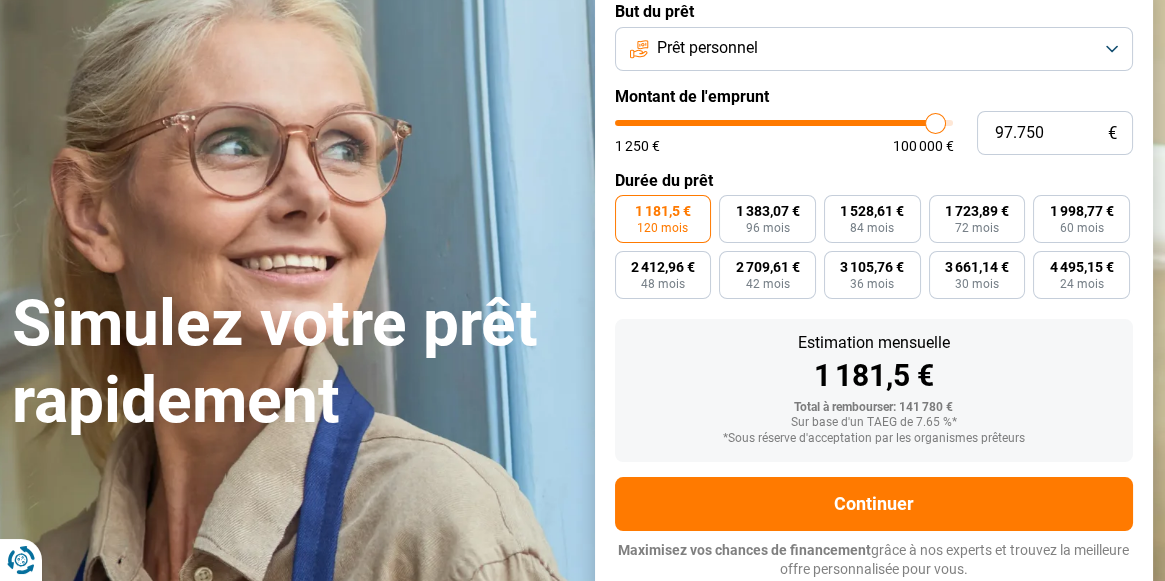 type on "96.750" 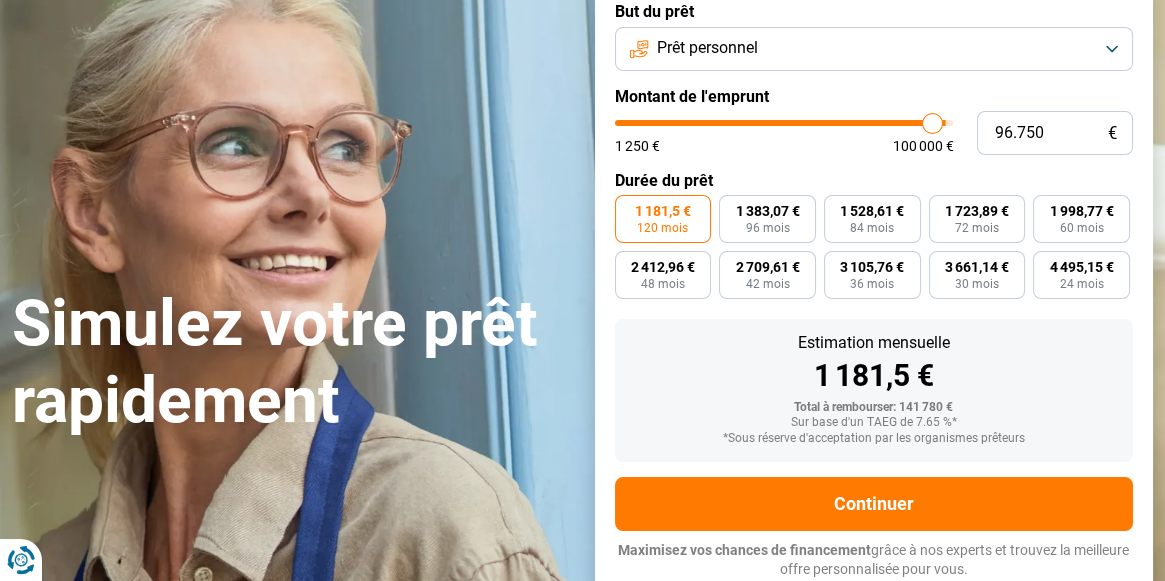 type on "95.250" 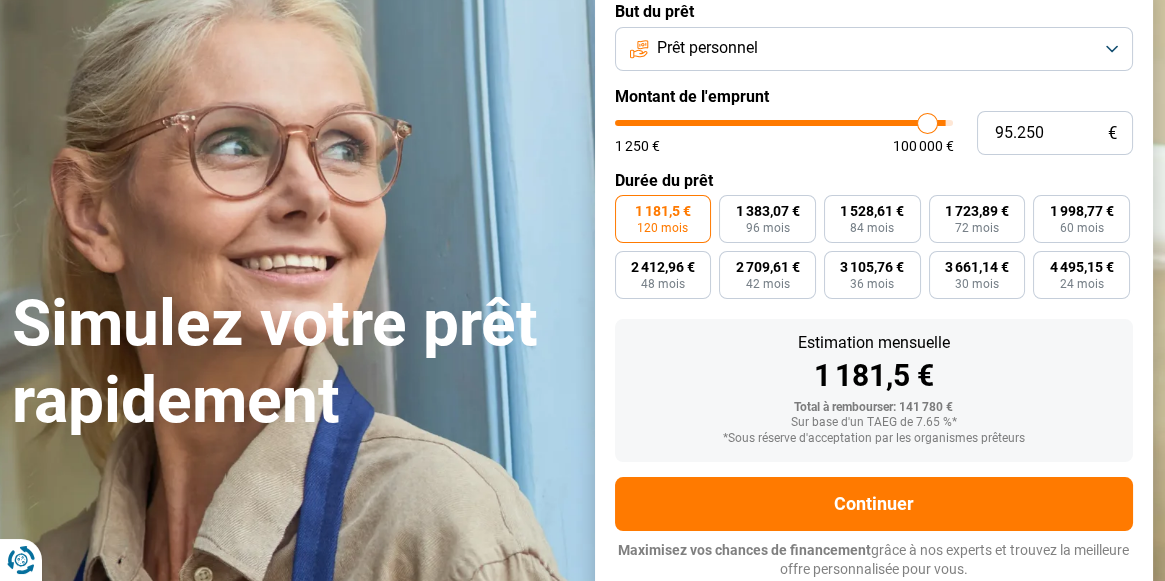 type on "94.500" 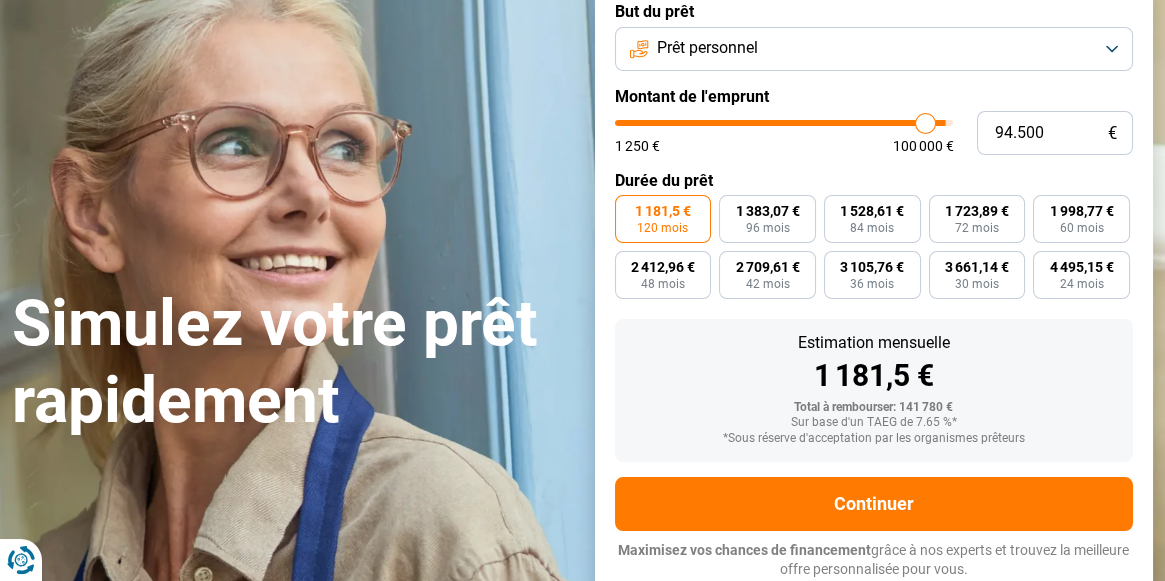type on "93.750" 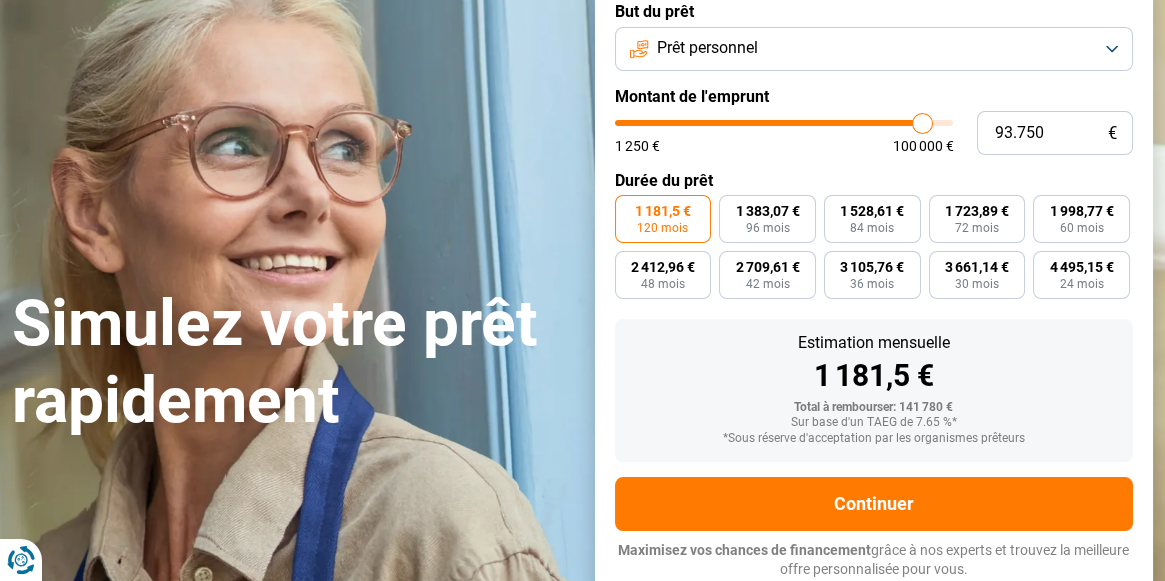 type on "93.500" 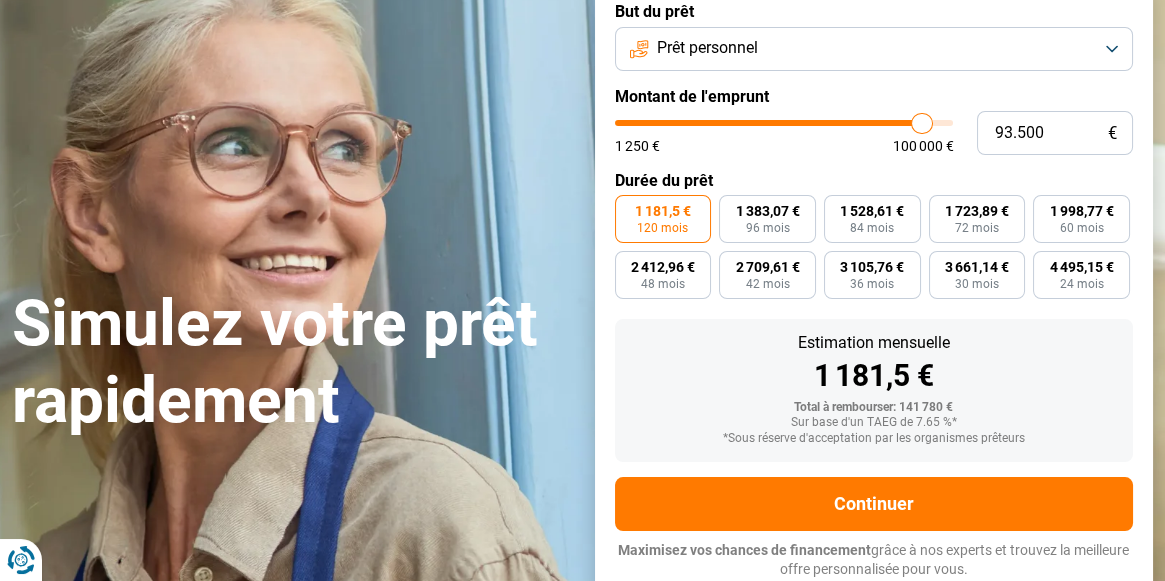 type on "93.250" 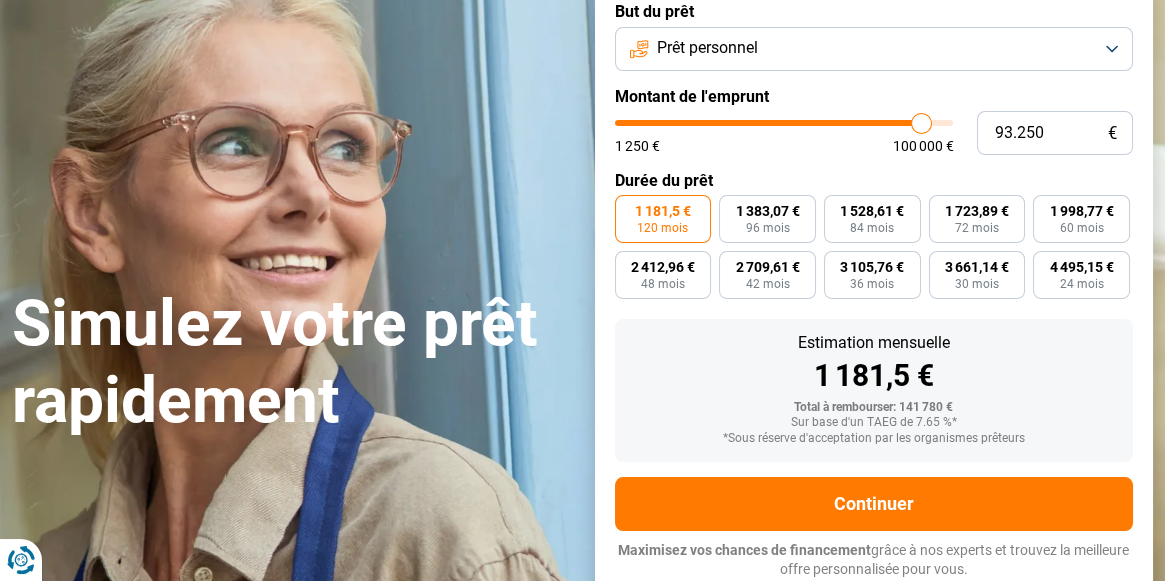 type on "93.000" 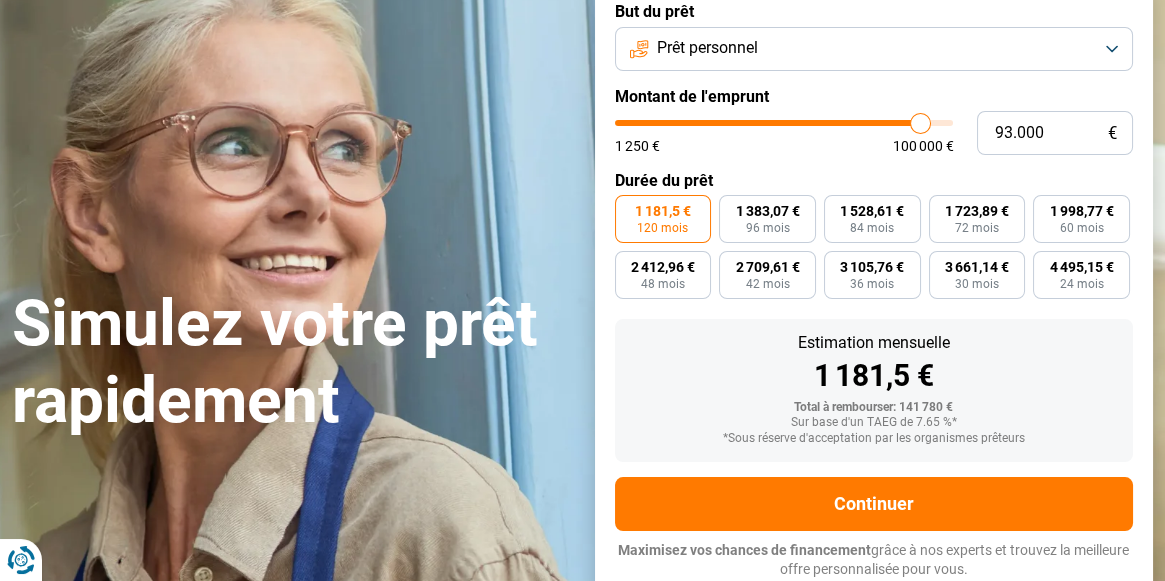 type on "92.750" 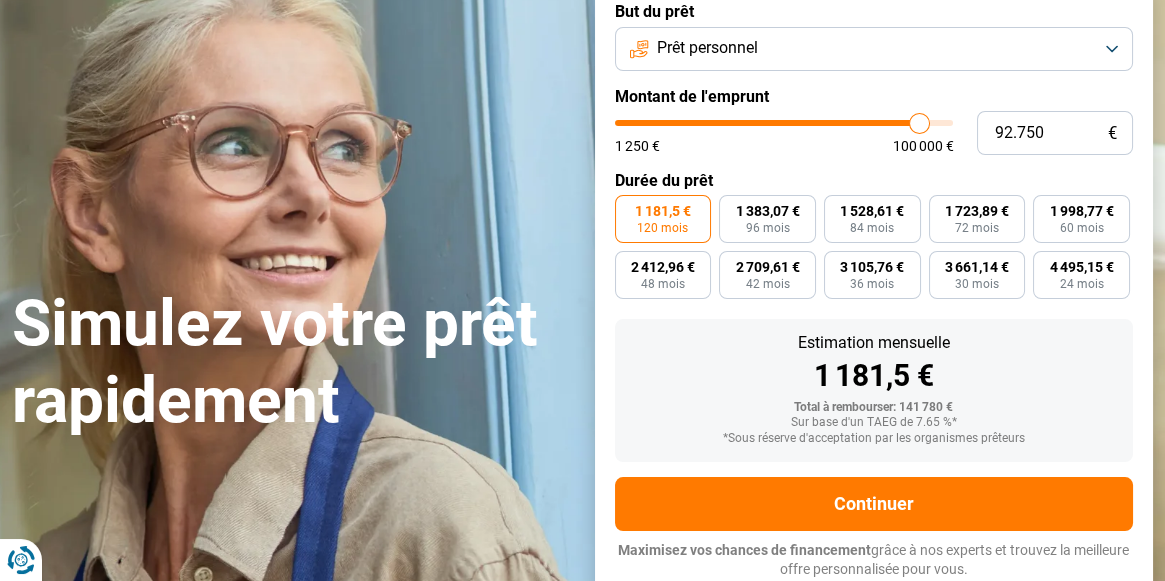 type on "92.500" 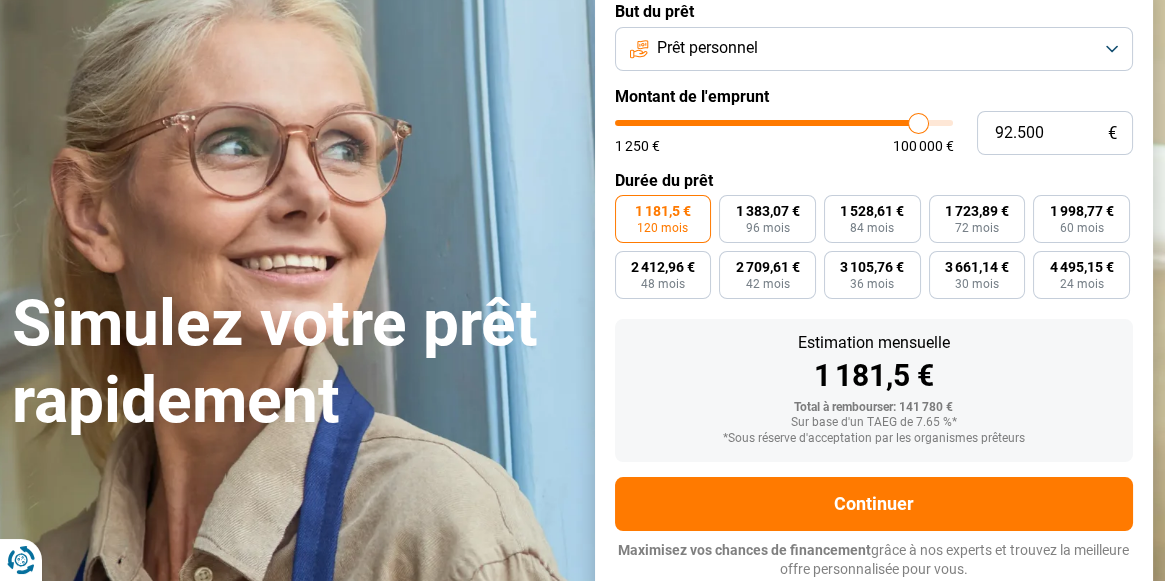 type on "92.250" 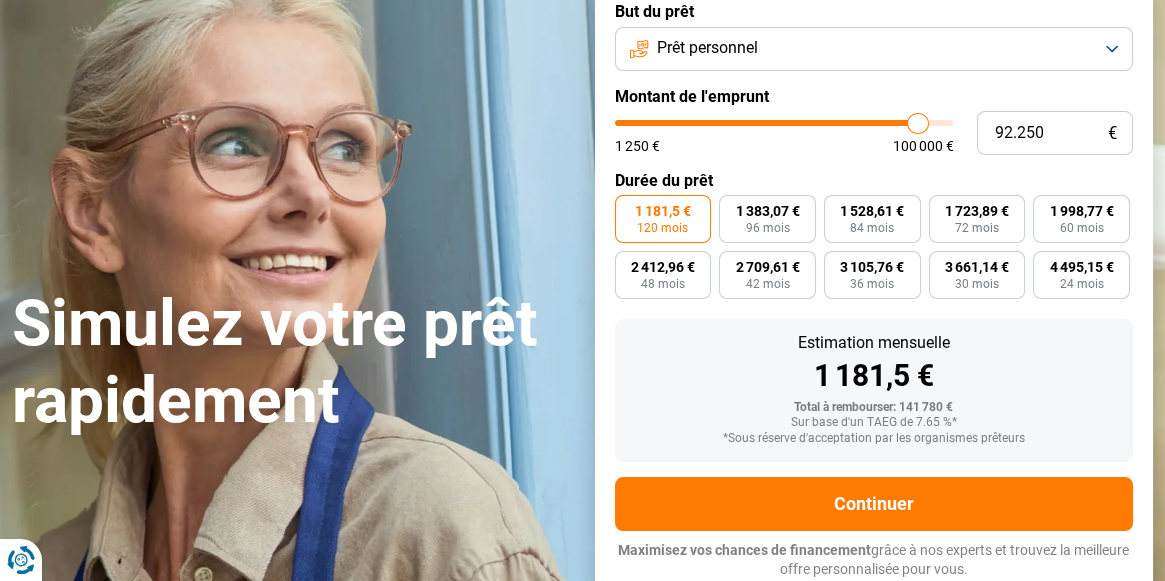 type on "92.000" 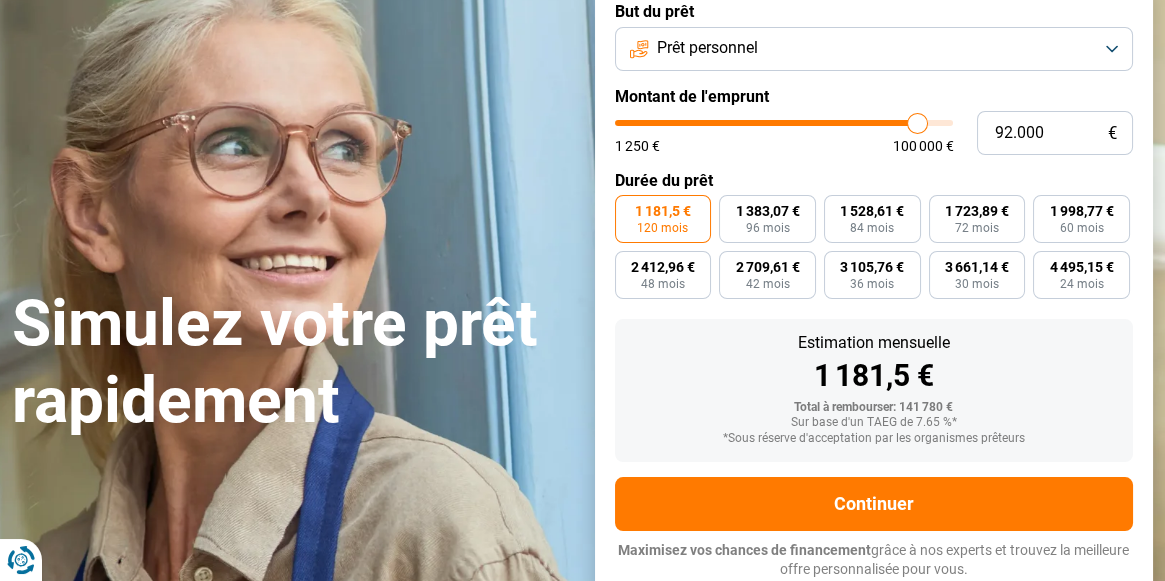 type on "91.750" 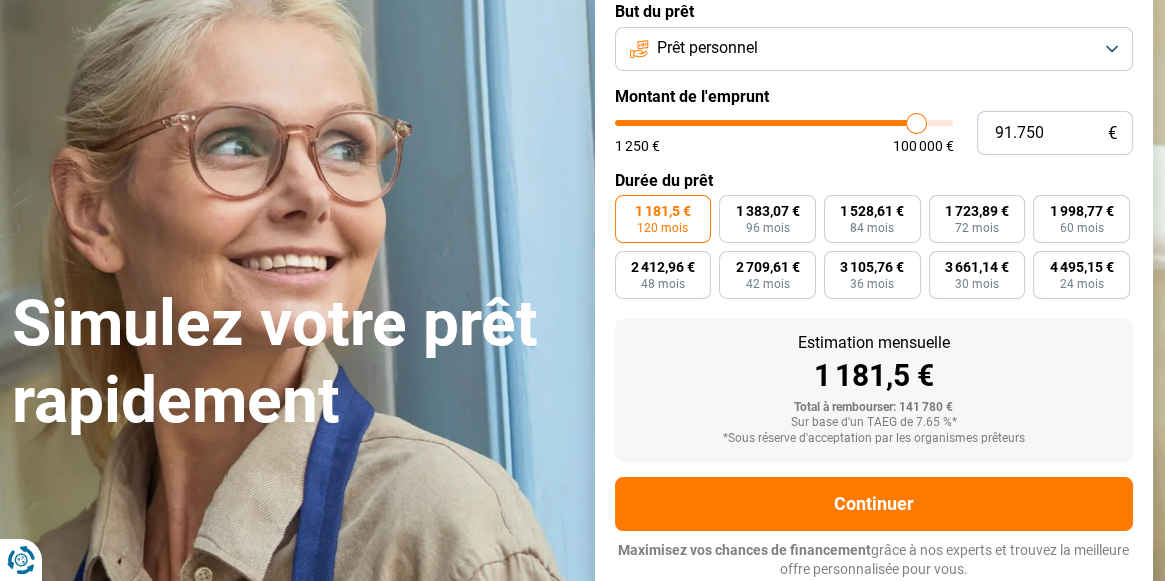 type on "91.500" 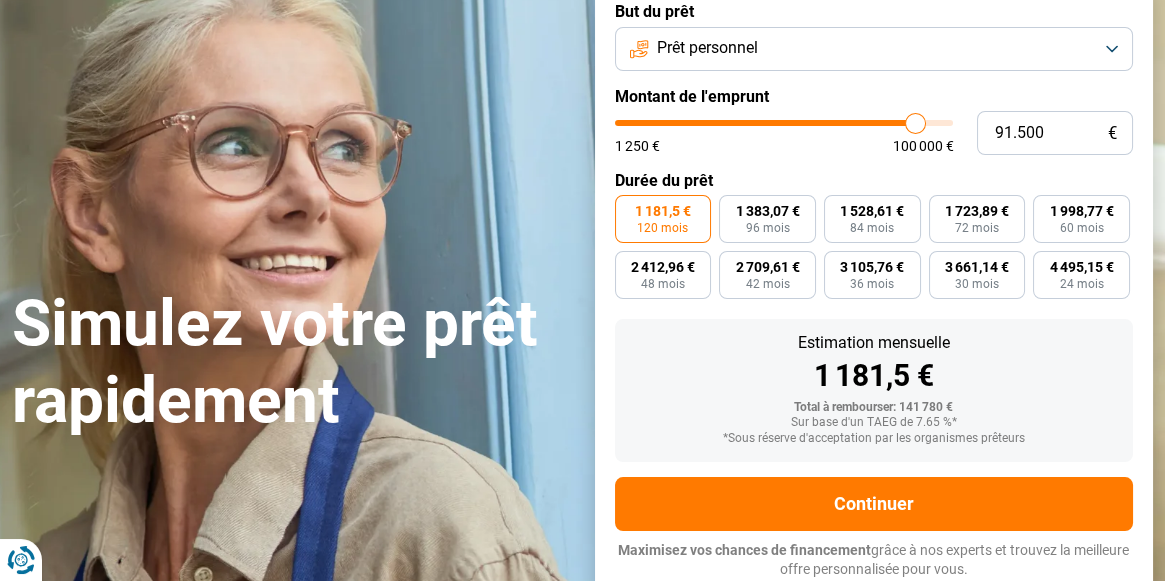 drag, startPoint x: 941, startPoint y: 129, endPoint x: 915, endPoint y: 134, distance: 26.476404 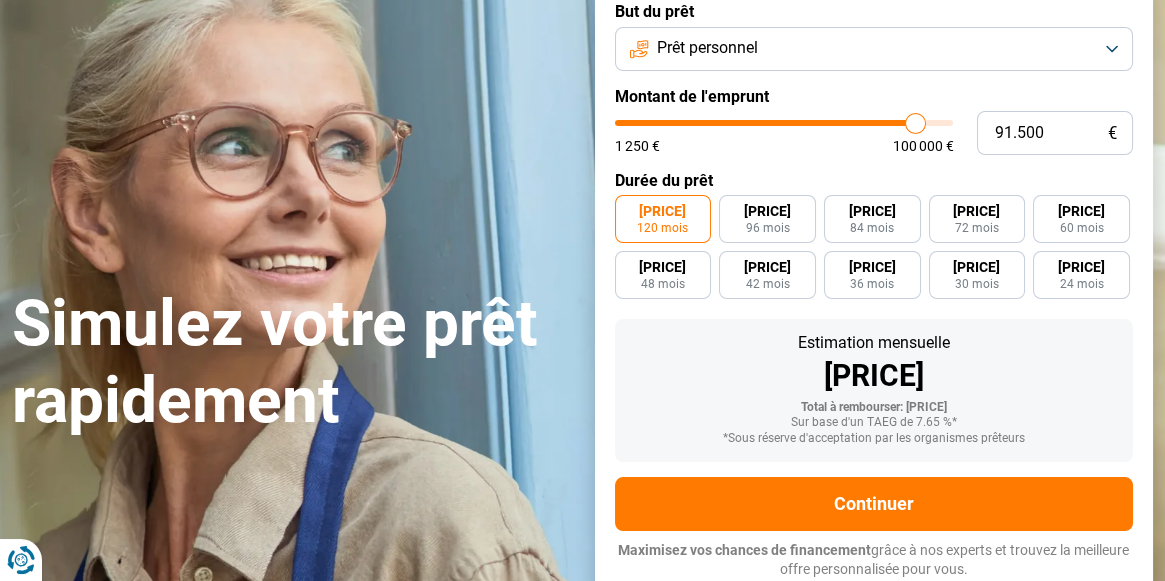 type on "91.750" 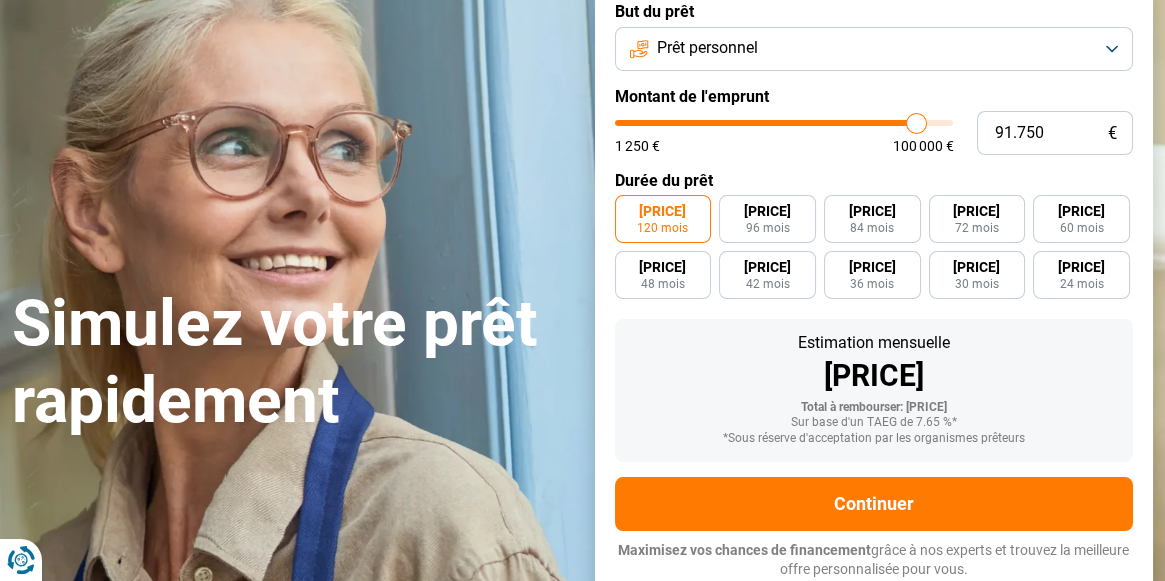 type on "92.000" 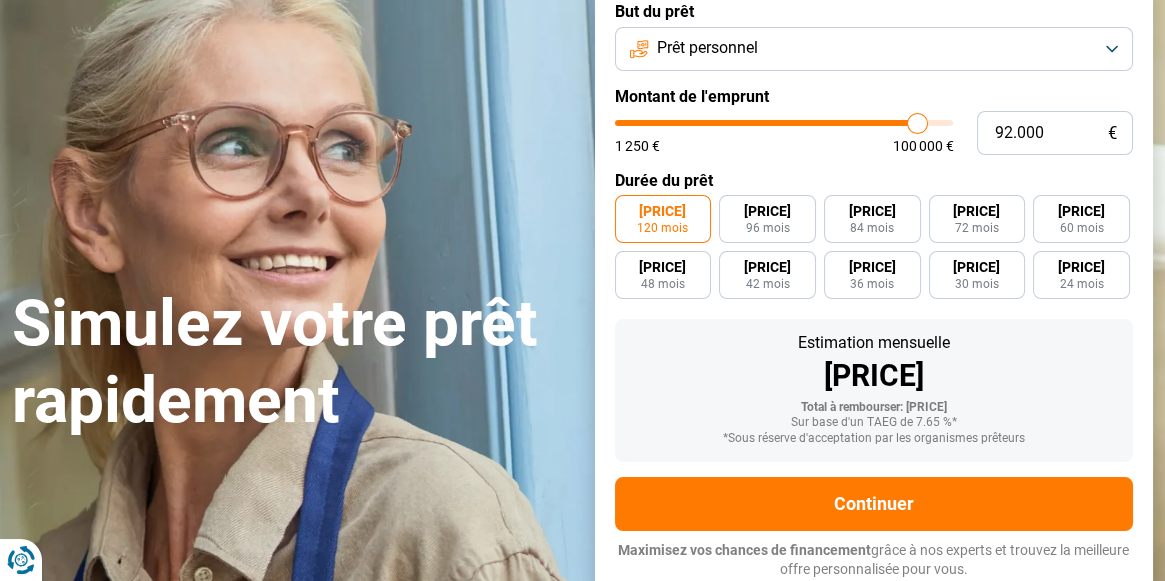 type on "92.250" 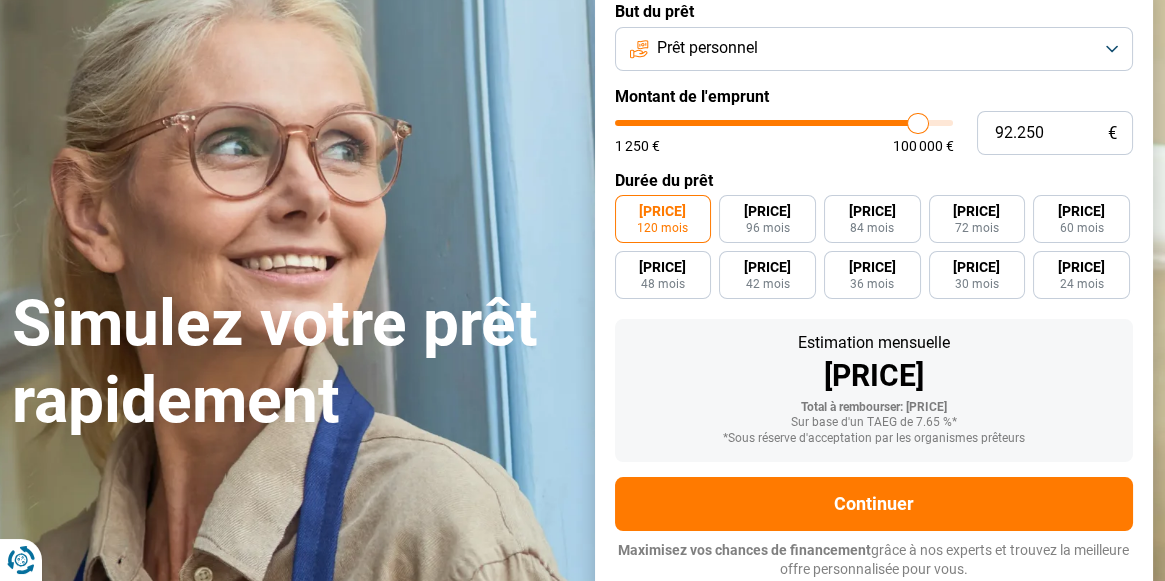 type on "92.500" 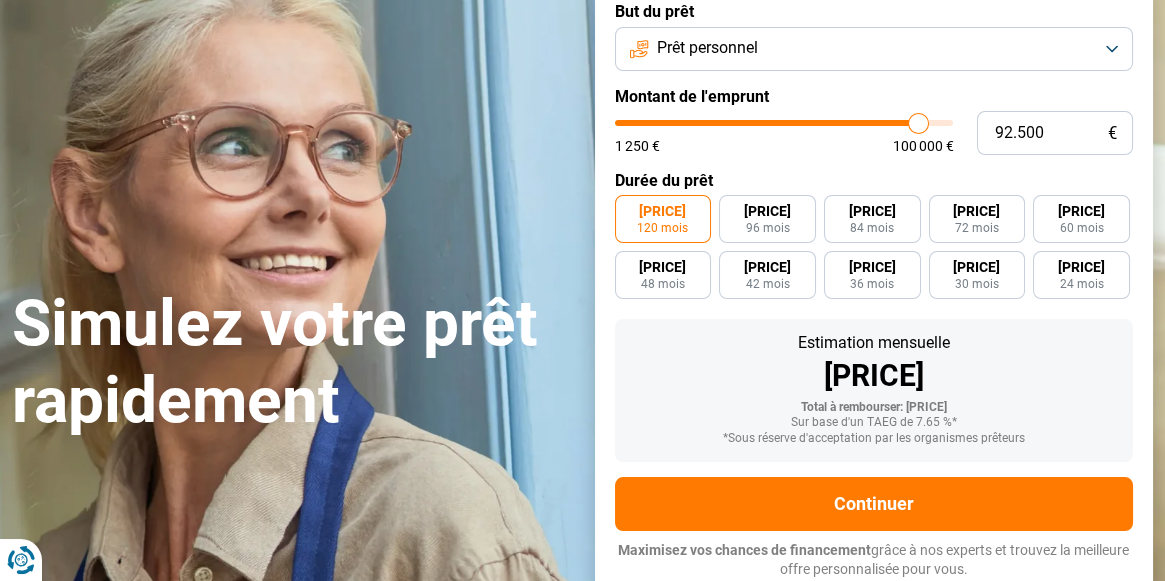 type on "92.750" 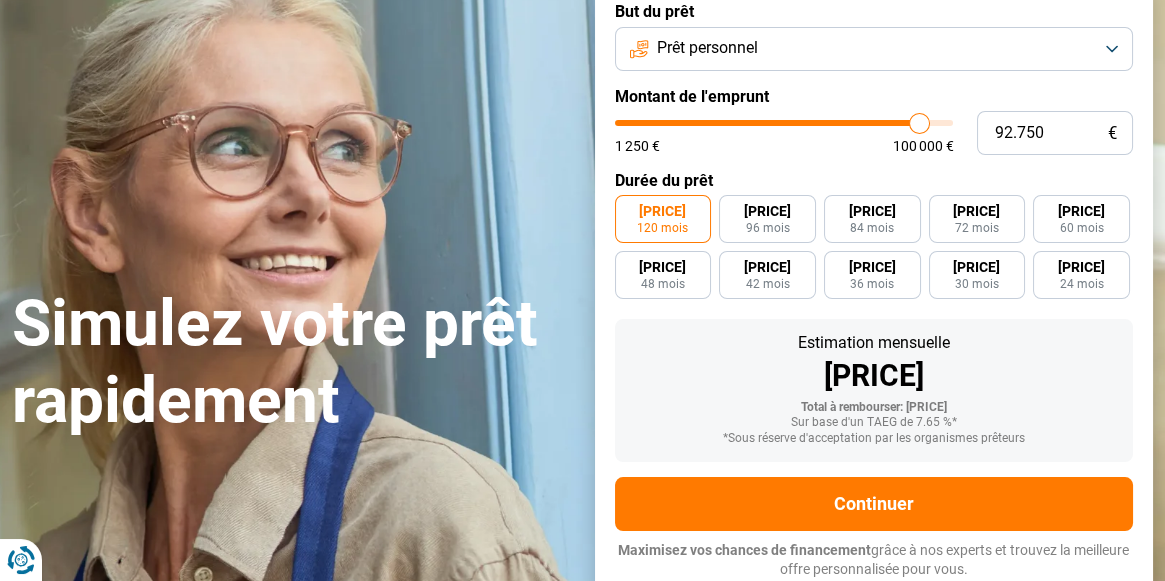 type on "93.000" 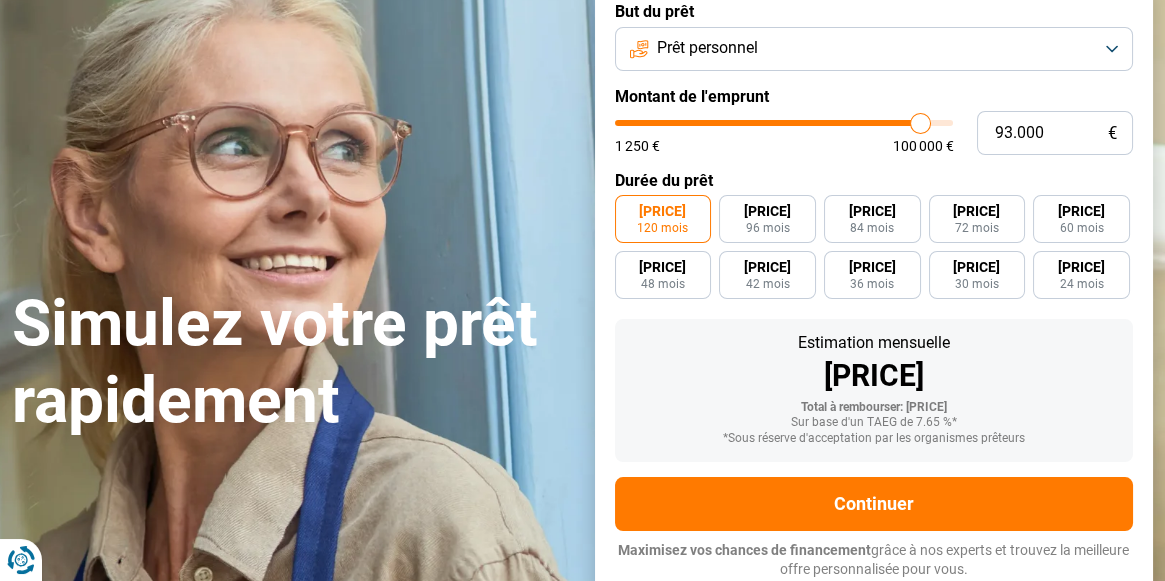 type on "93.250" 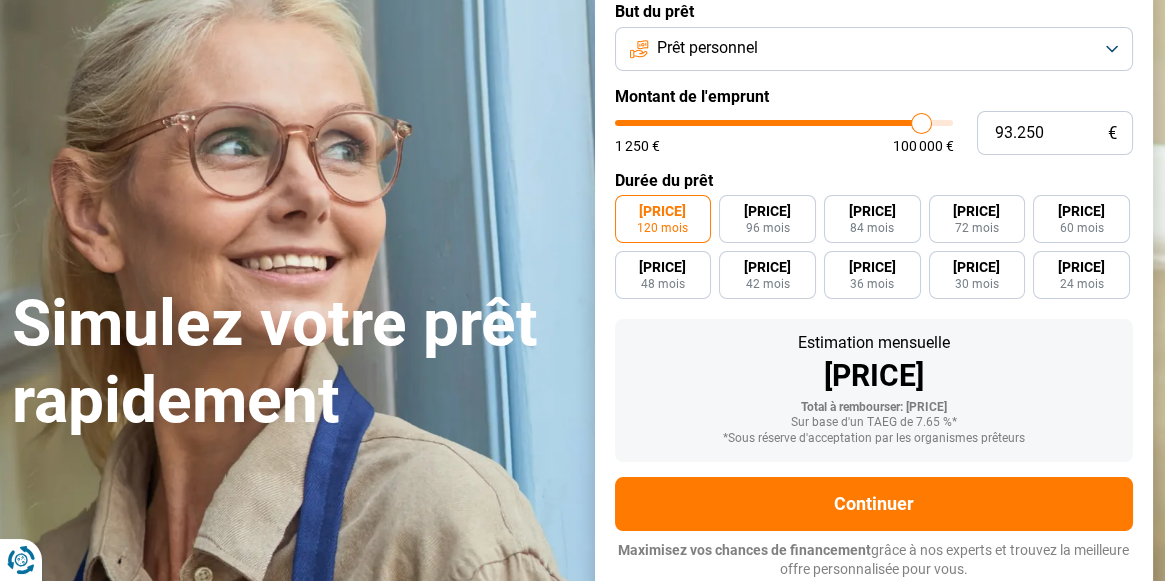 type on "93.500" 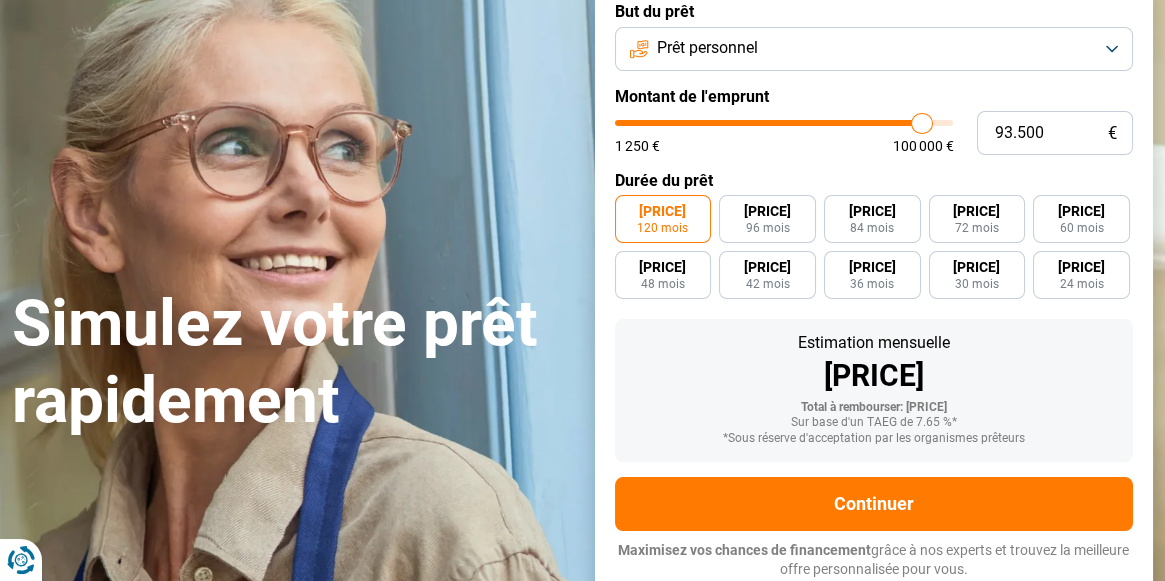type on "93.750" 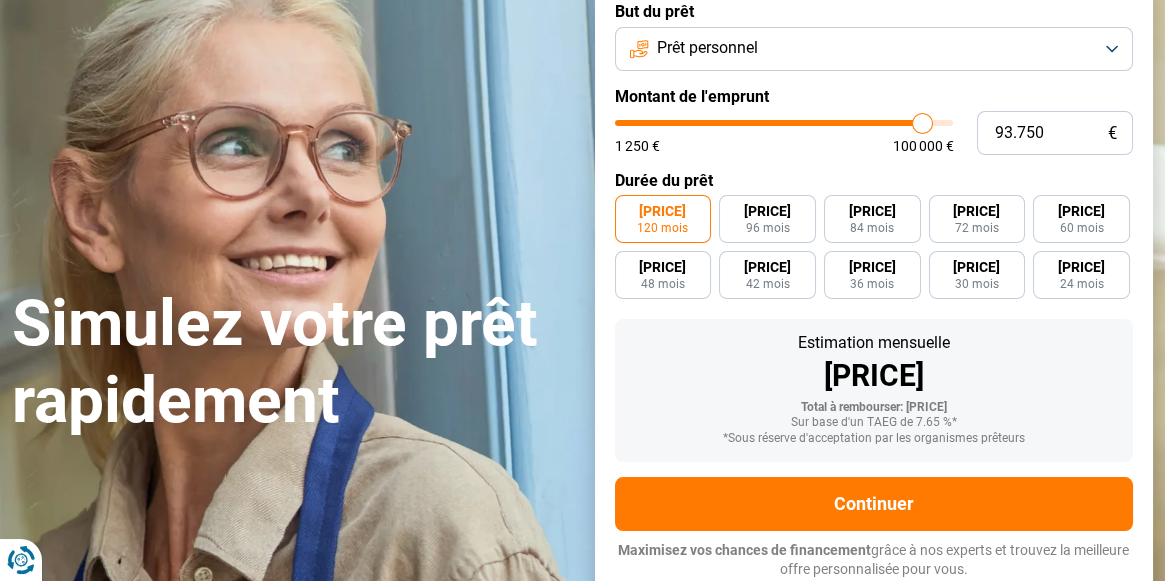 type on "94.000" 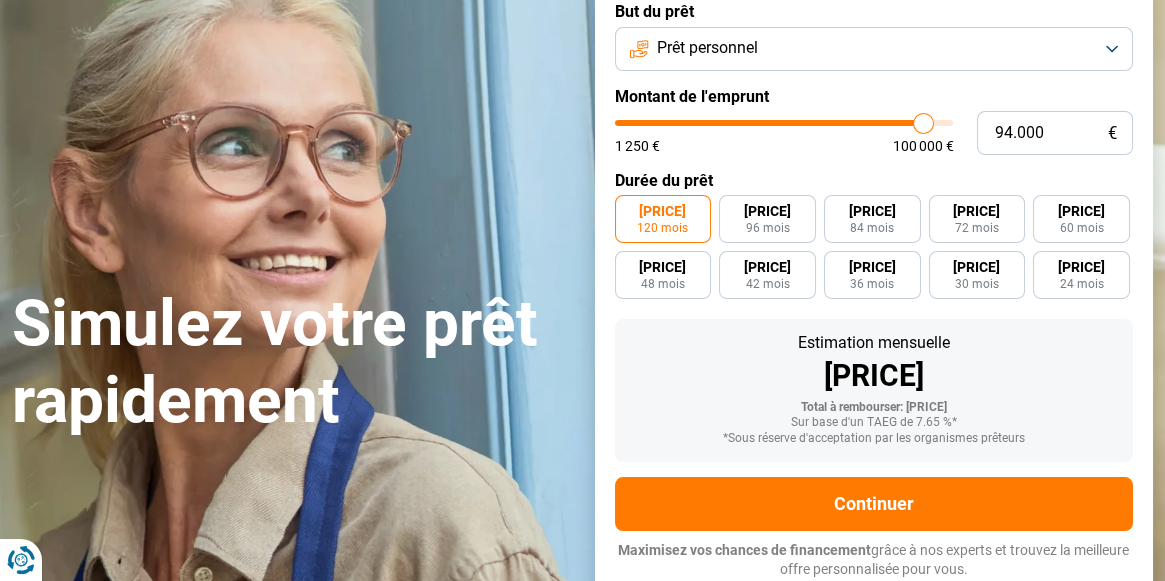 type on "94.250" 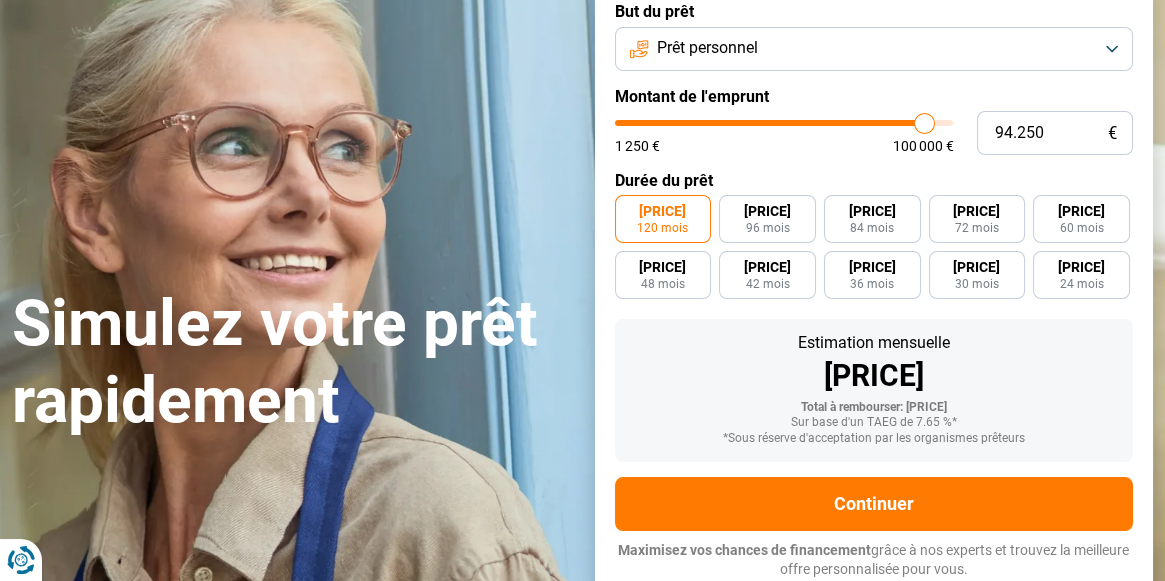type on "94.500" 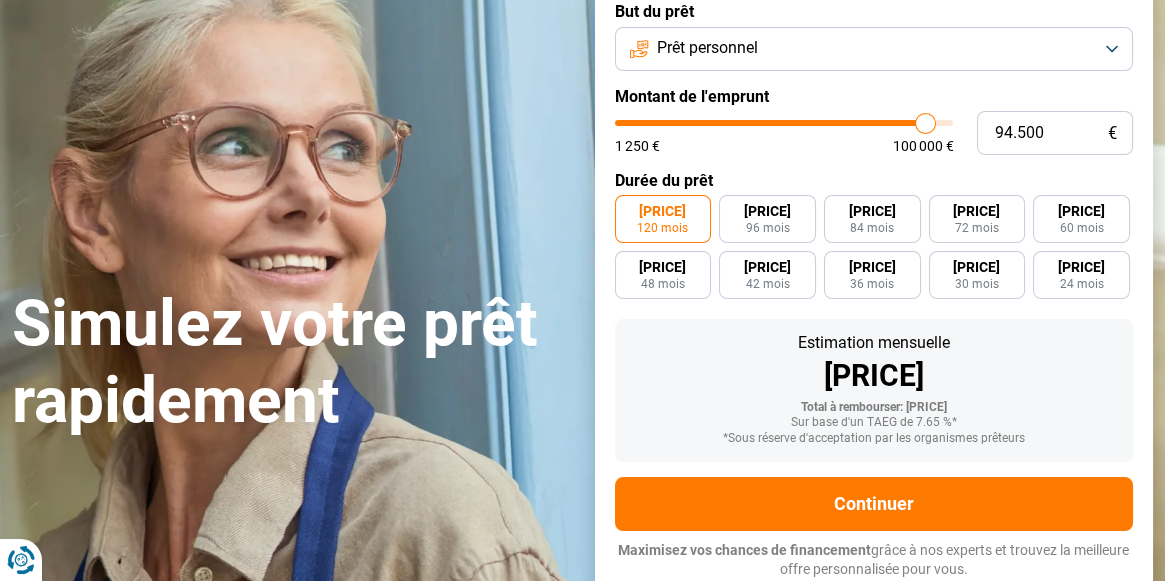 type on "94.750" 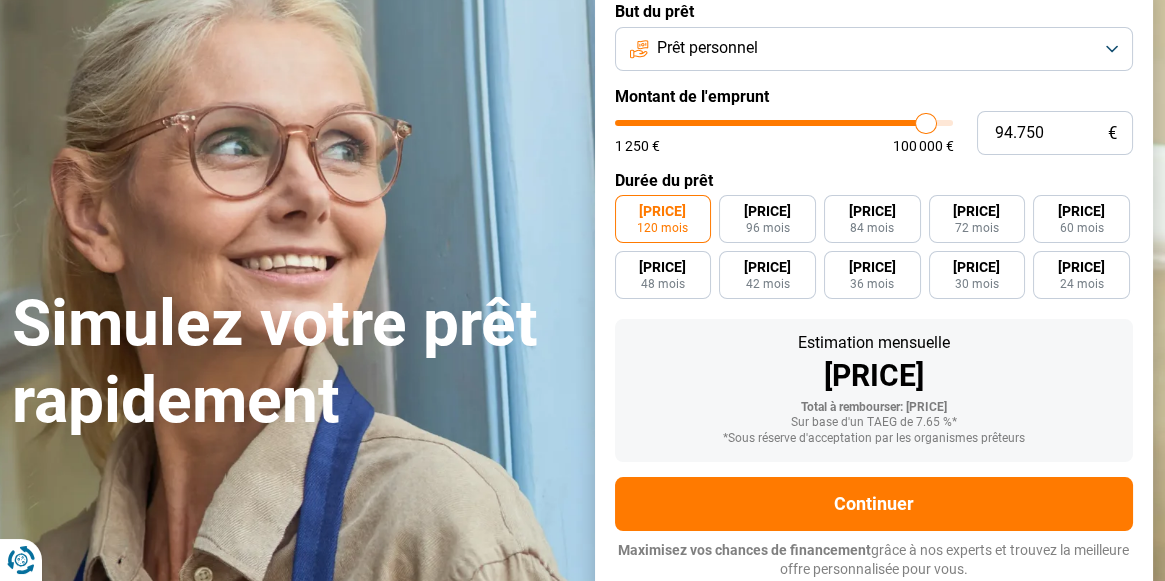 type on "95.000" 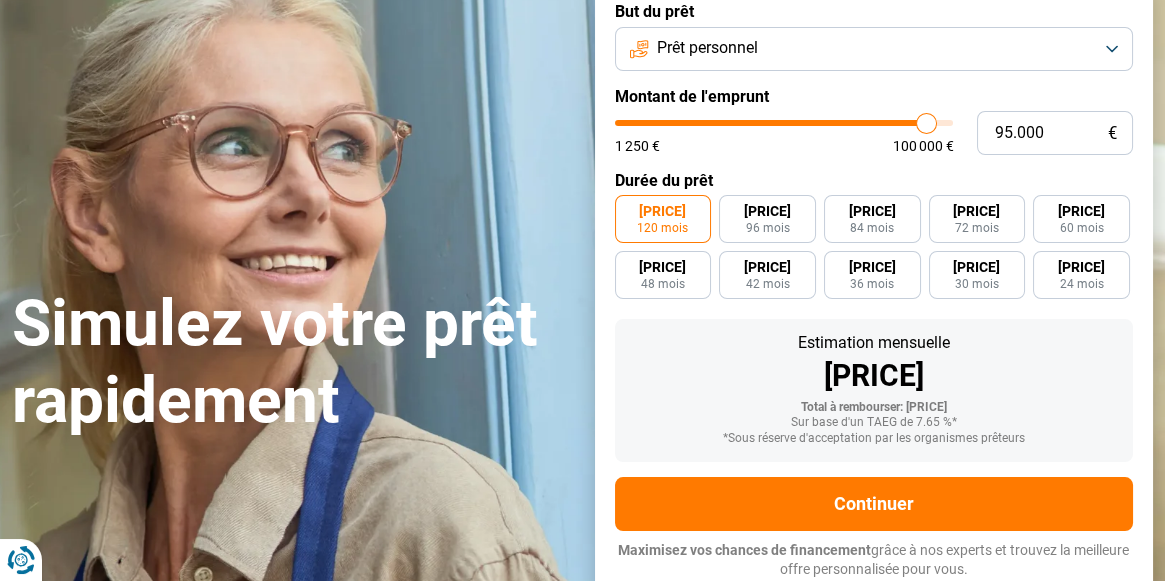 drag, startPoint x: 915, startPoint y: 134, endPoint x: 926, endPoint y: 136, distance: 11.18034 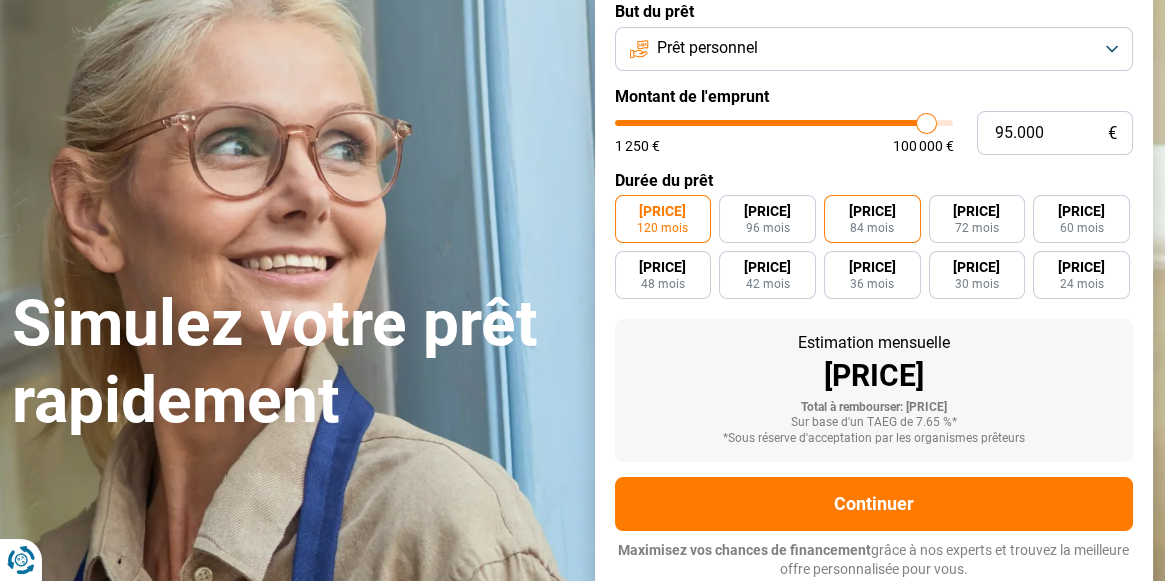 click on "84 mois" at bounding box center (872, 228) 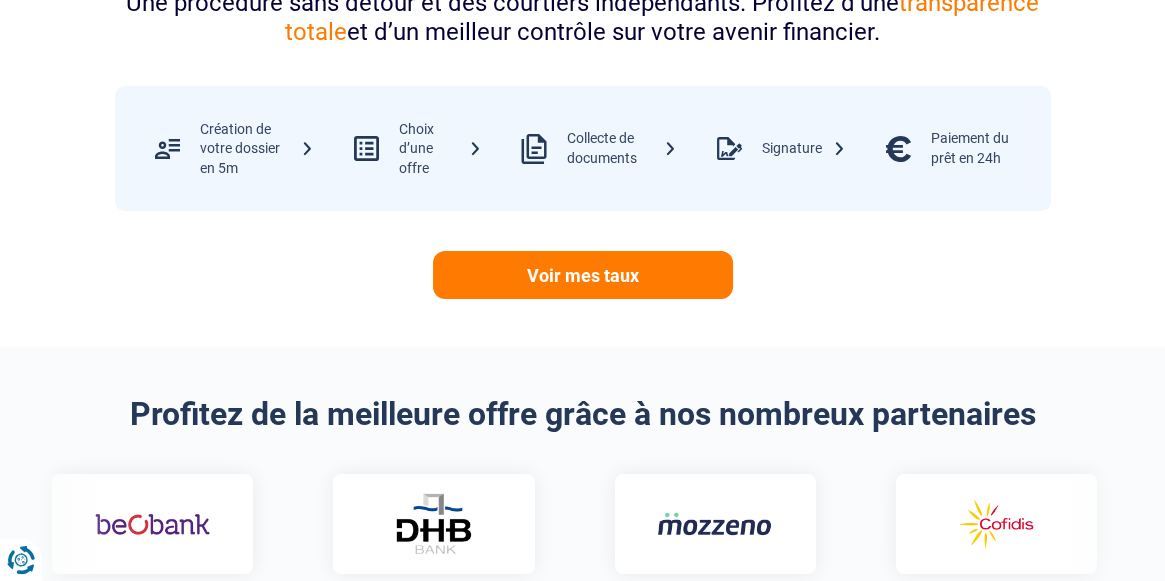 scroll, scrollTop: 856, scrollLeft: 0, axis: vertical 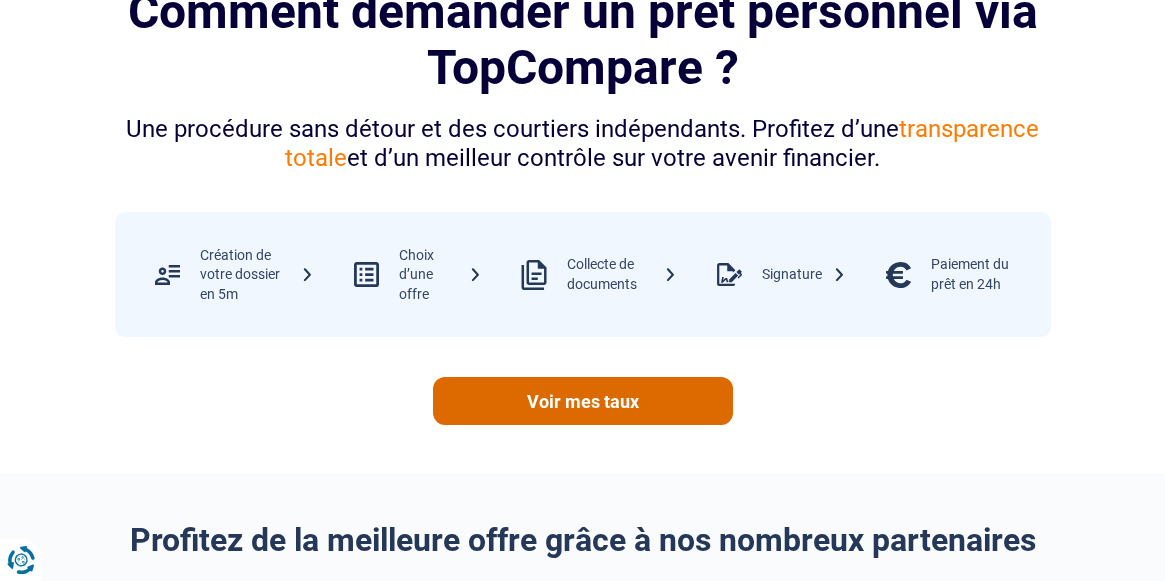 click on "Voir mes taux" at bounding box center [583, 401] 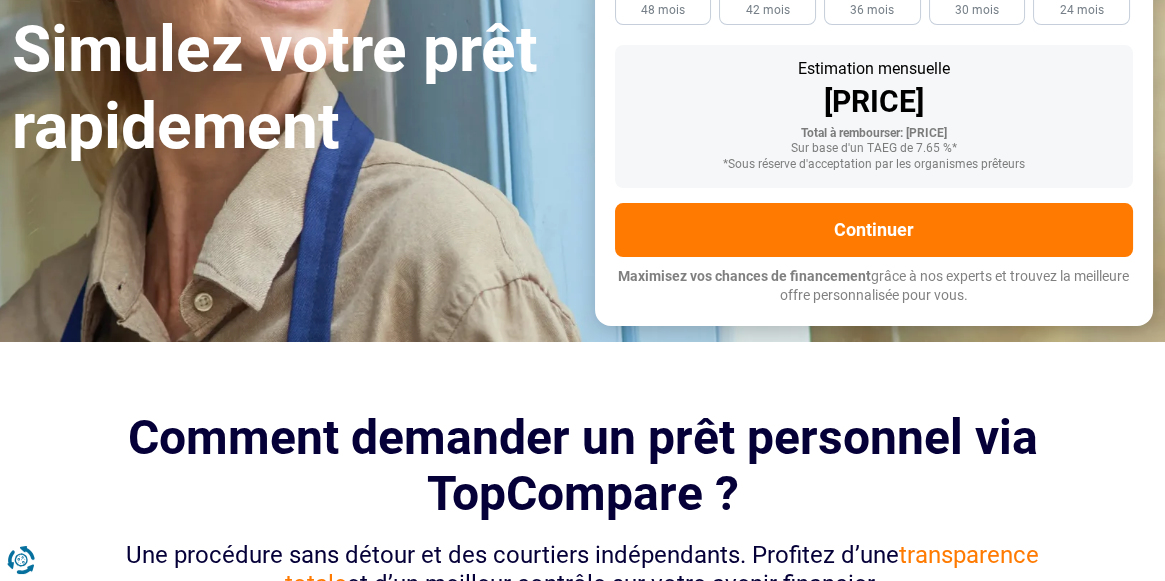 scroll, scrollTop: 156, scrollLeft: 0, axis: vertical 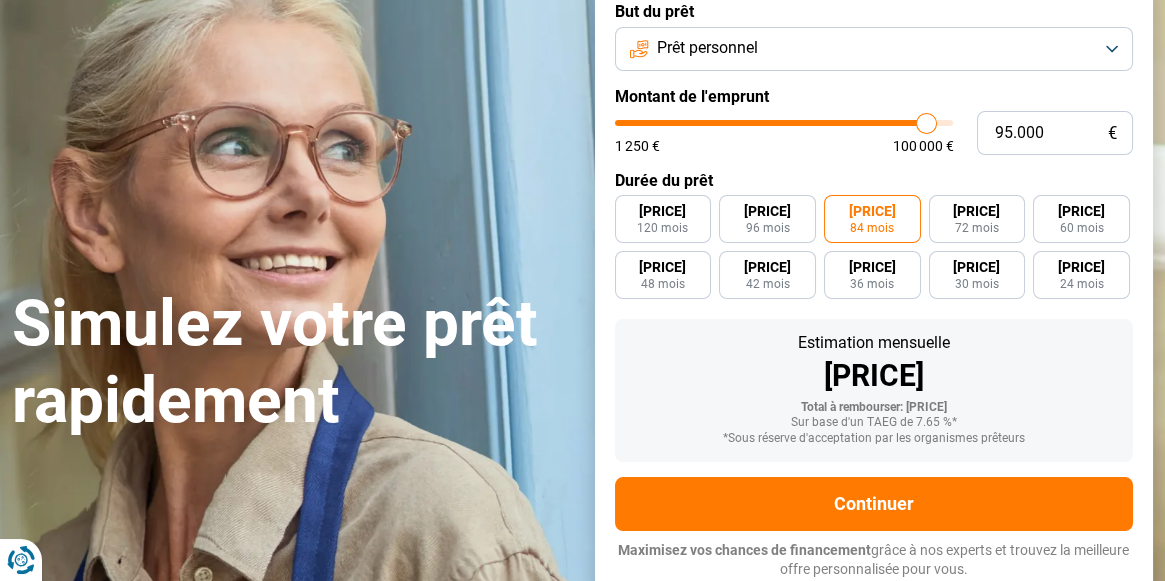 type on "95.500" 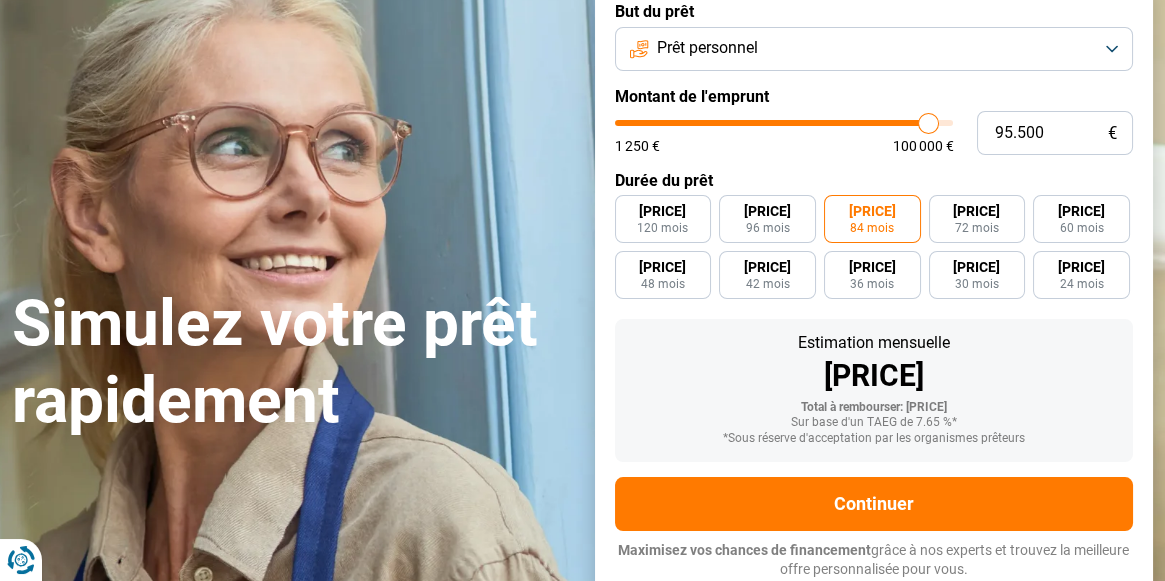 type on "95.000" 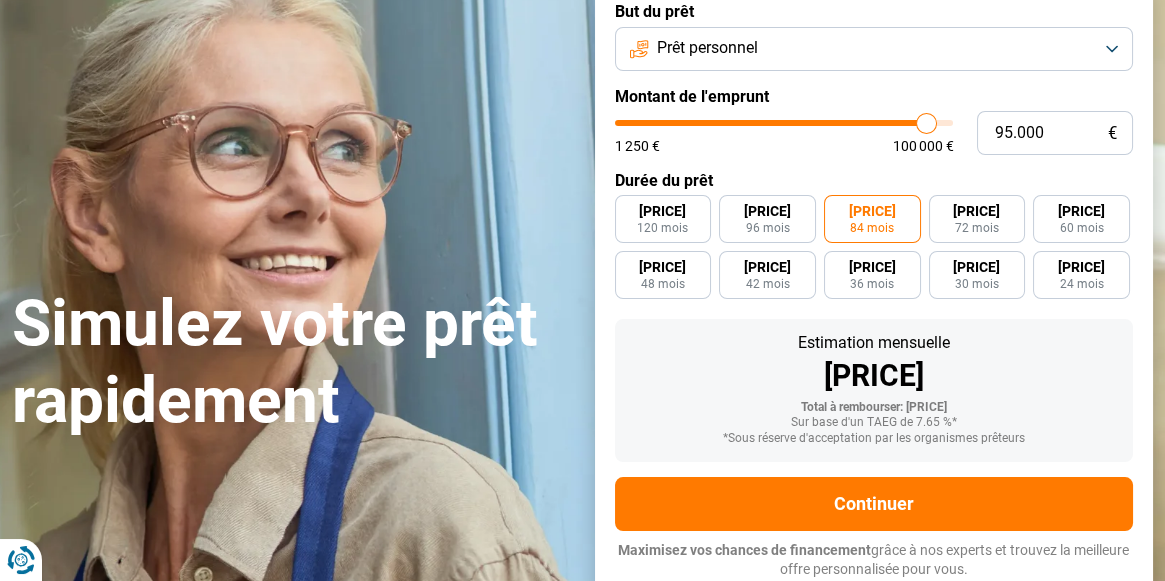 type on "94.750" 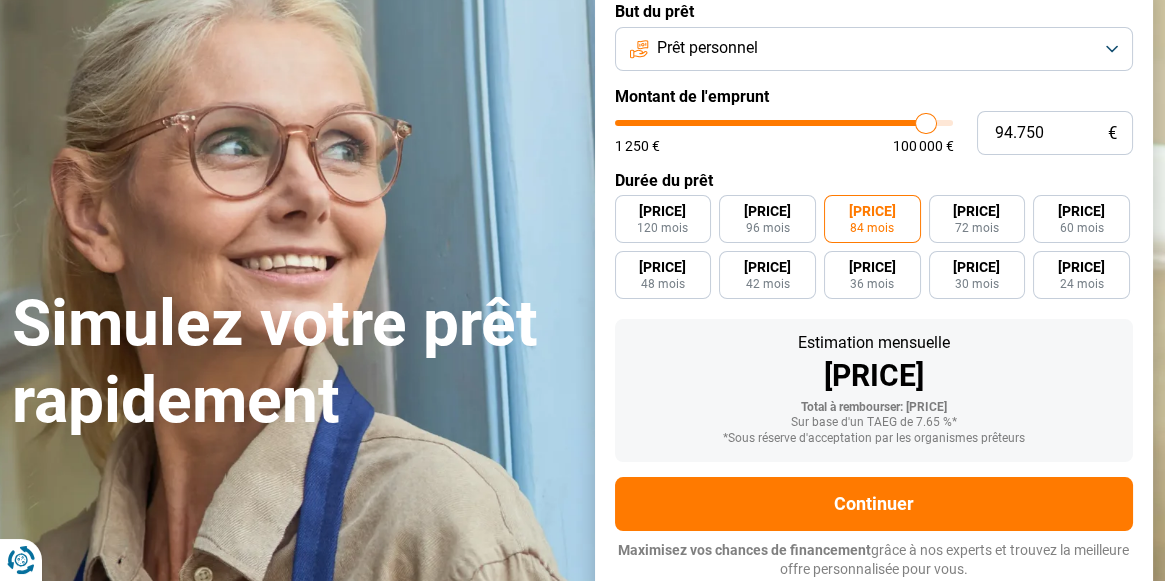 type on "94.500" 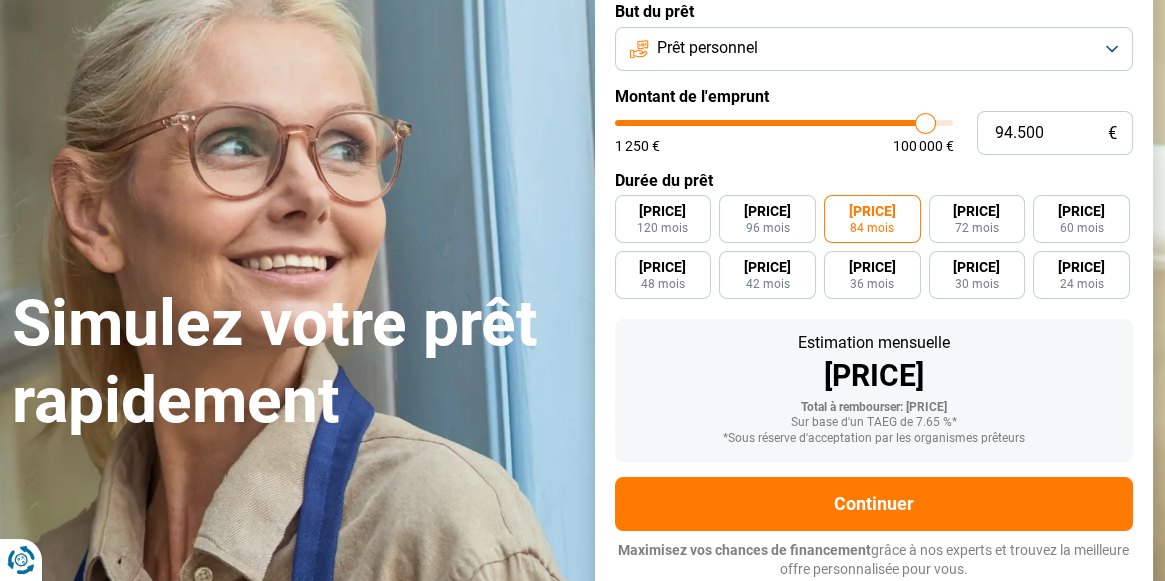 type on "94.250" 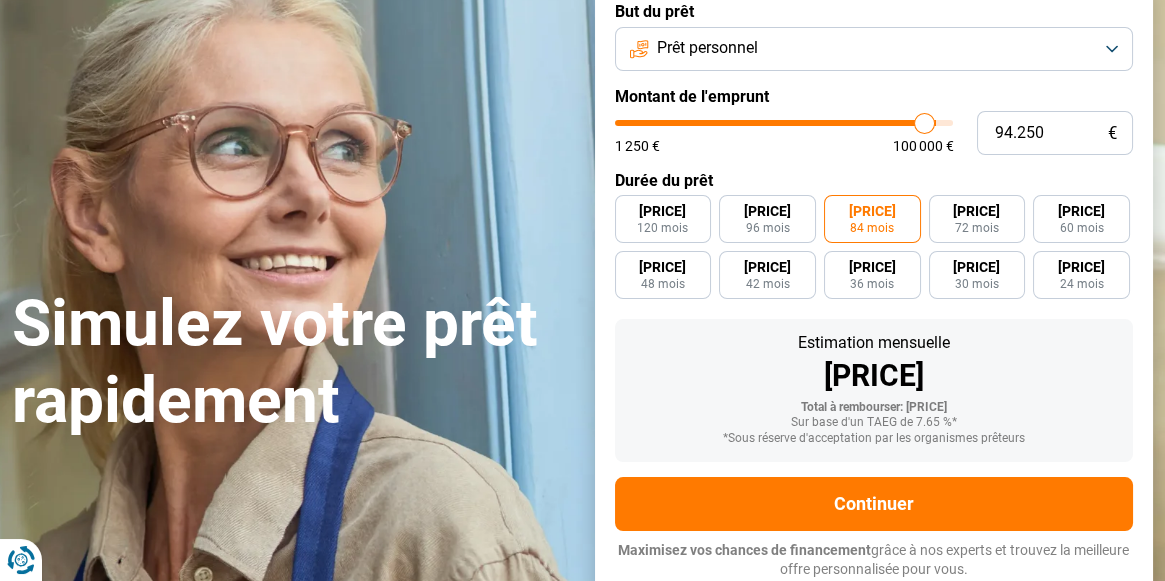 type on "94.000" 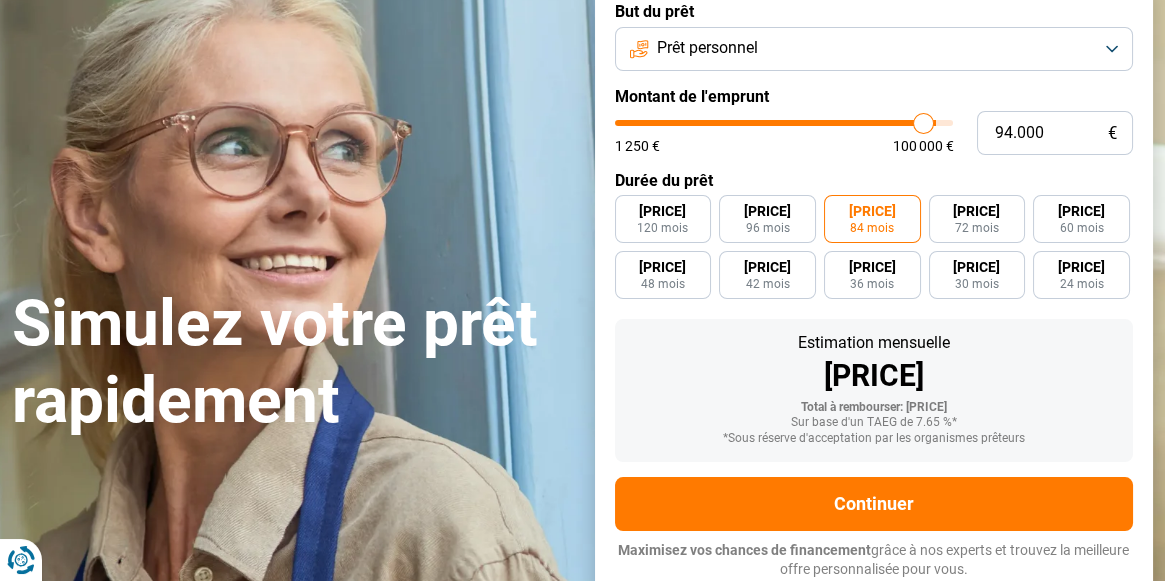 type on "93.750" 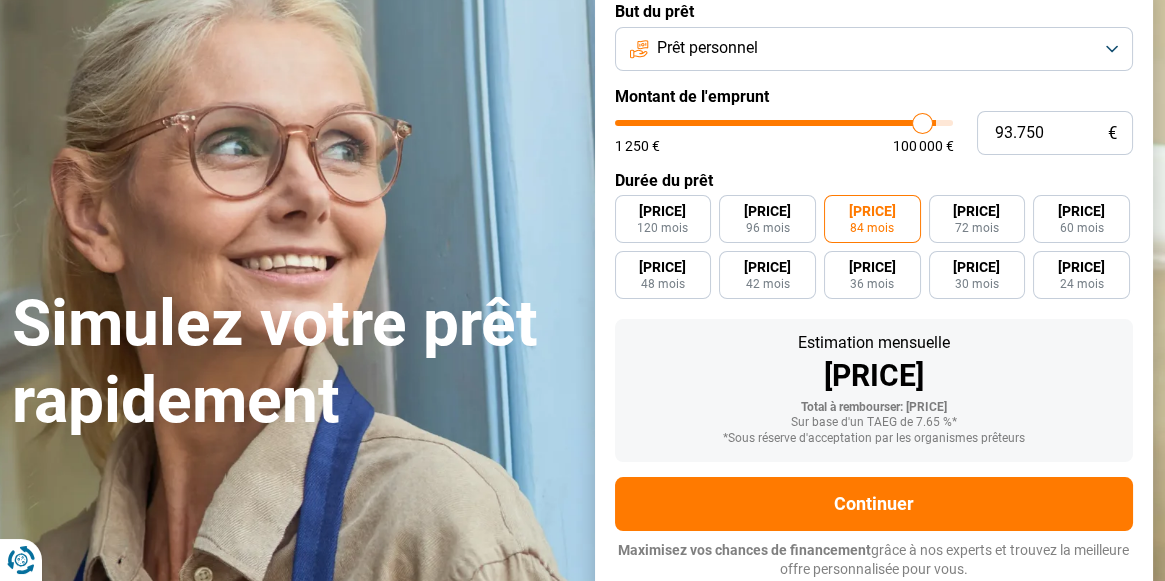 type on "93.500" 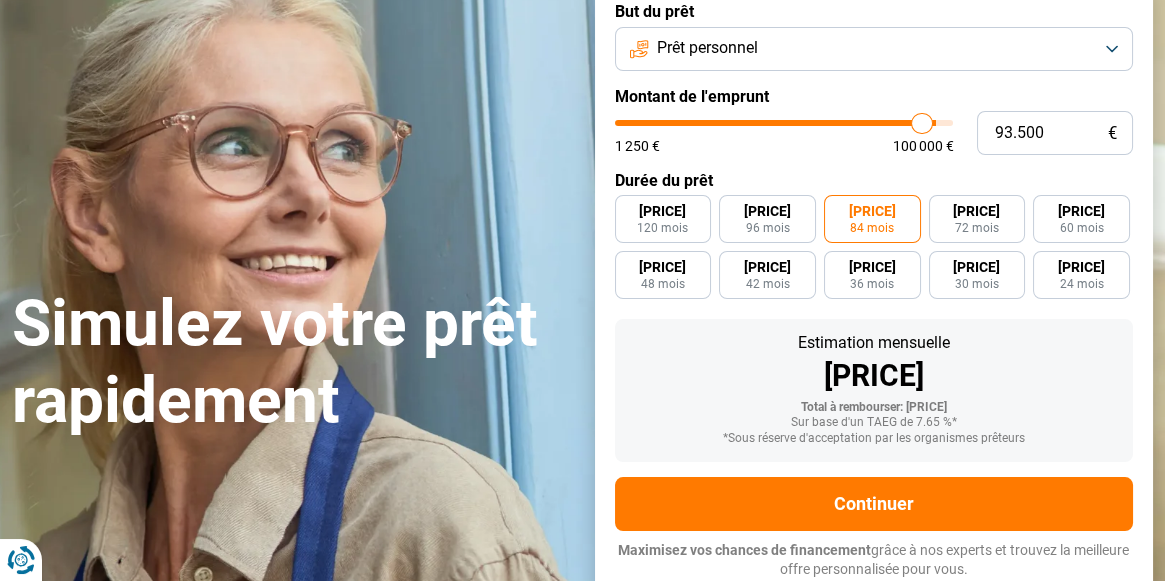 type on "93.000" 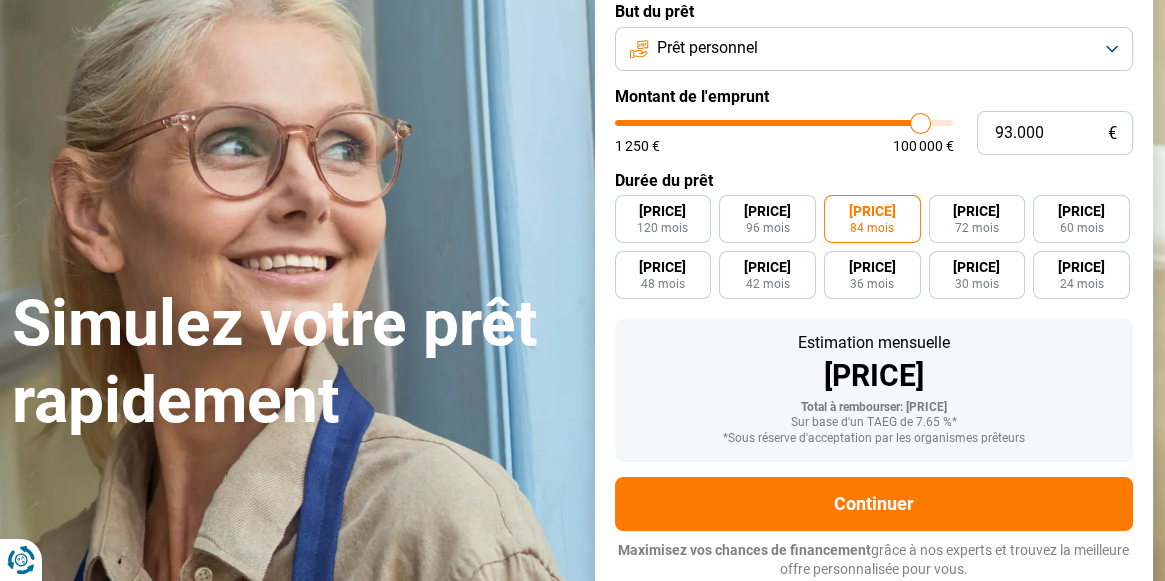 type on "92.750" 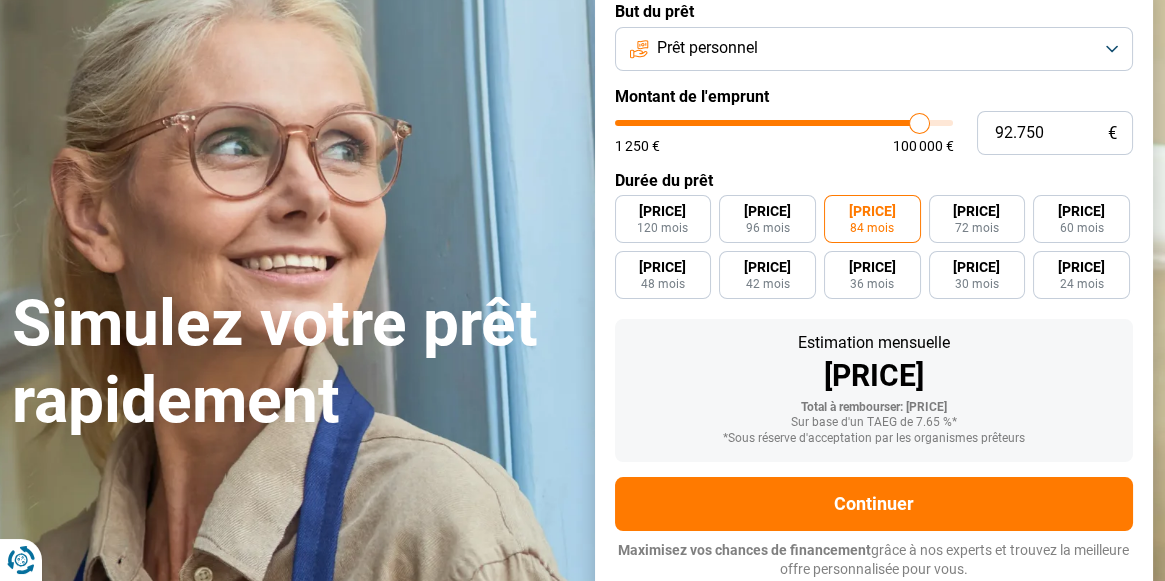 type on "92.500" 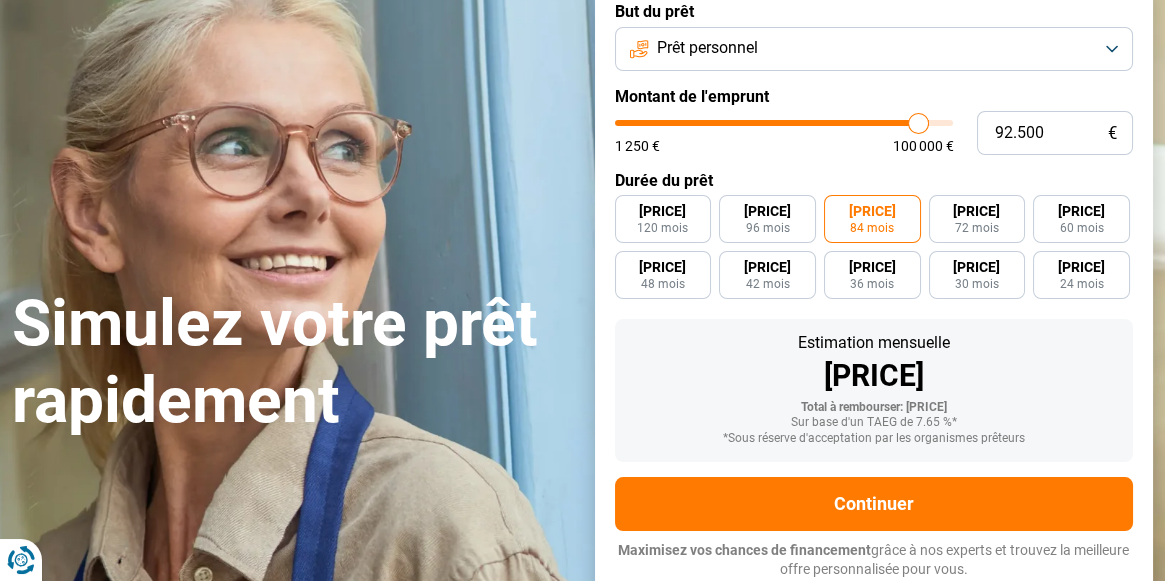 type on "92.250" 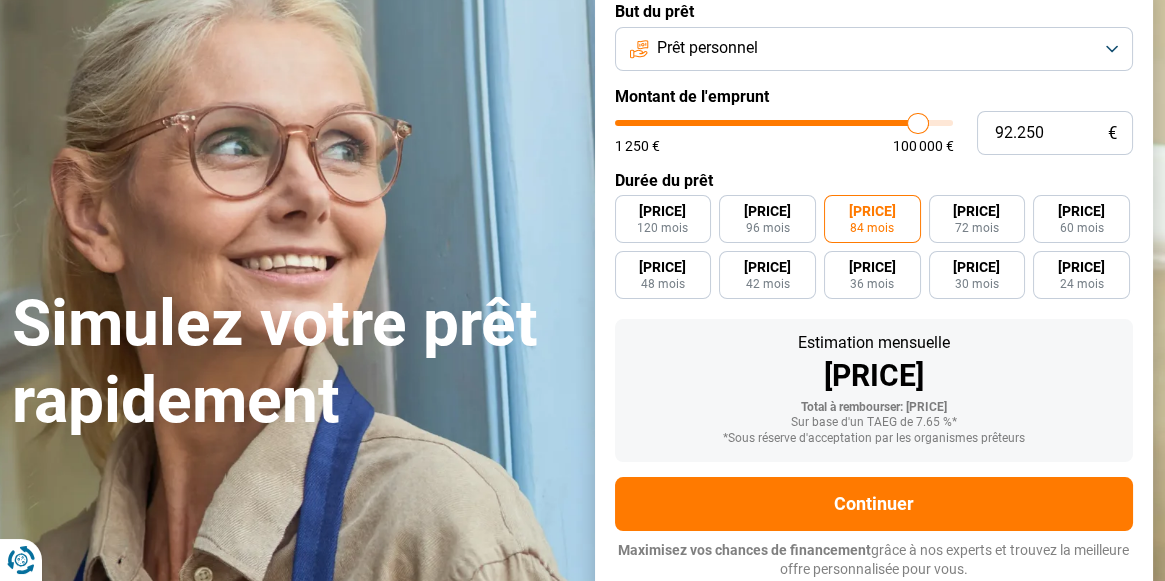 type on "92.000" 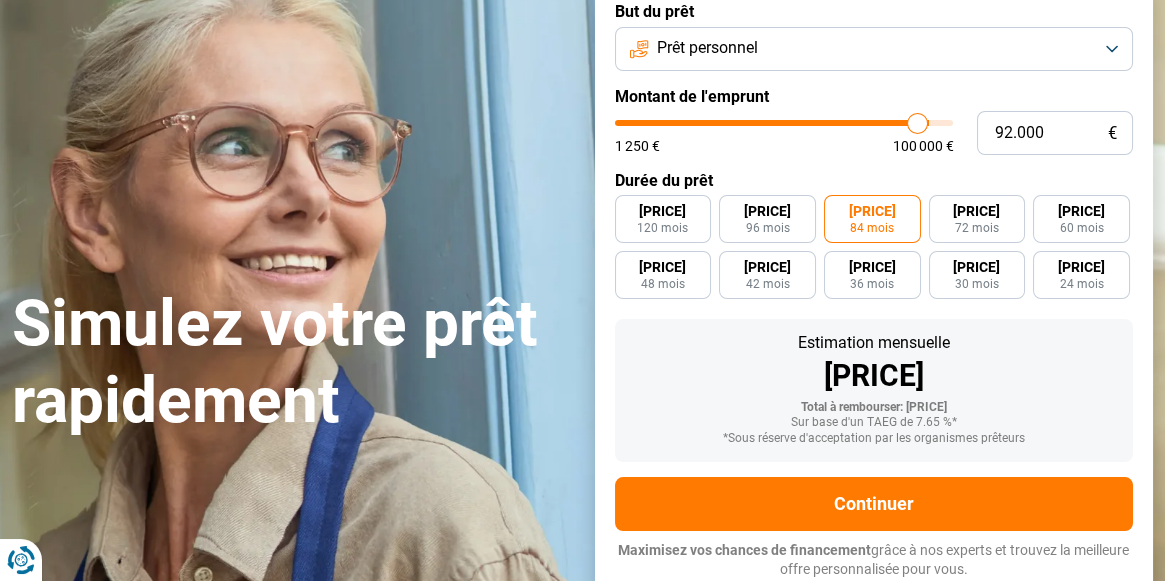 type on "91.750" 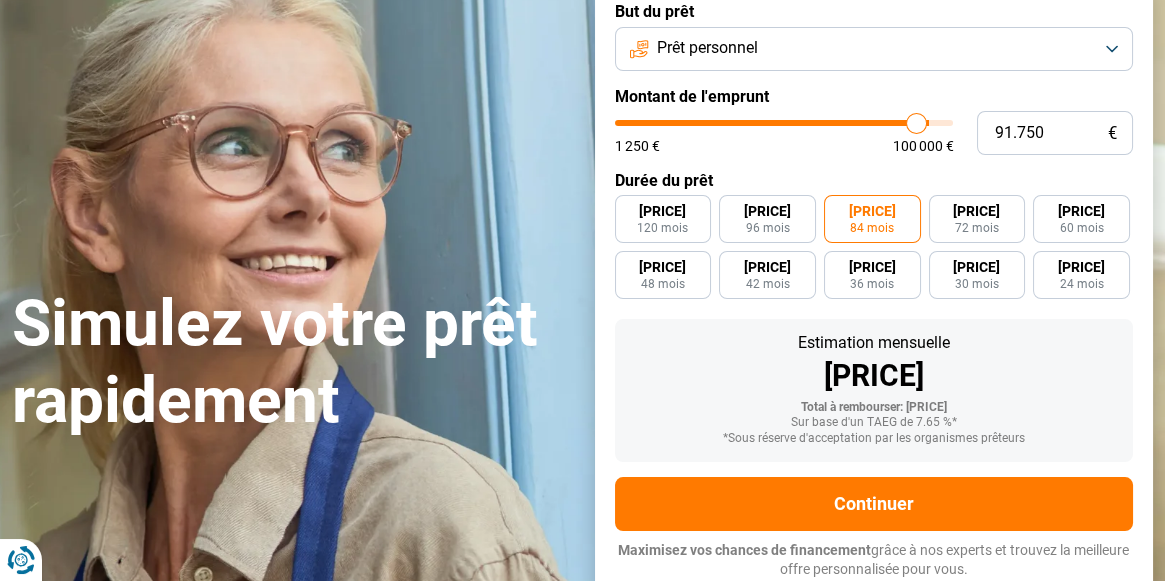 type on "91.500" 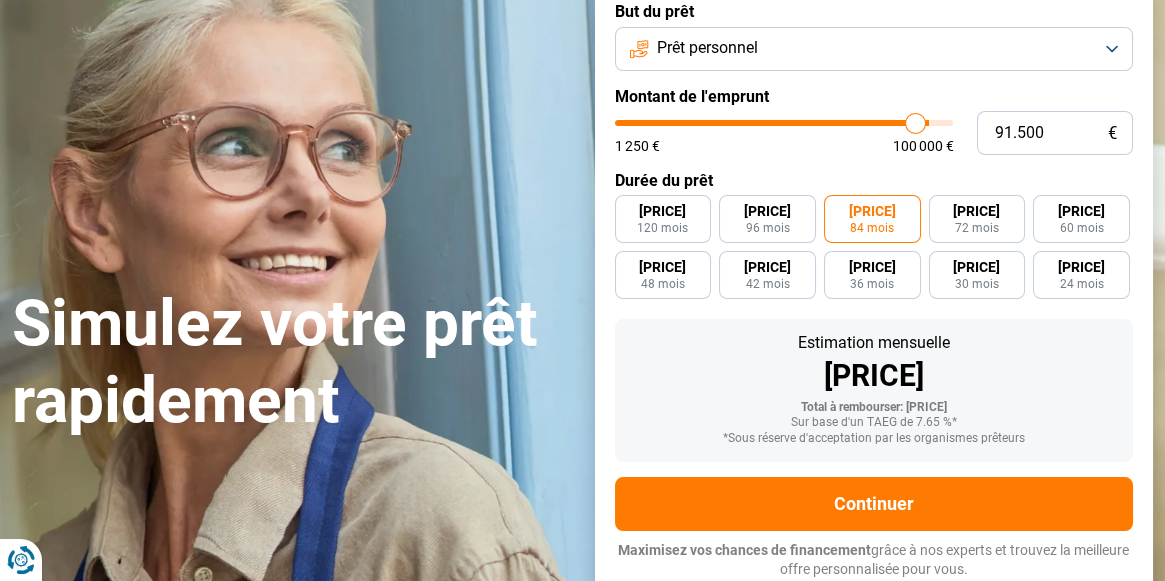 type on "91.250" 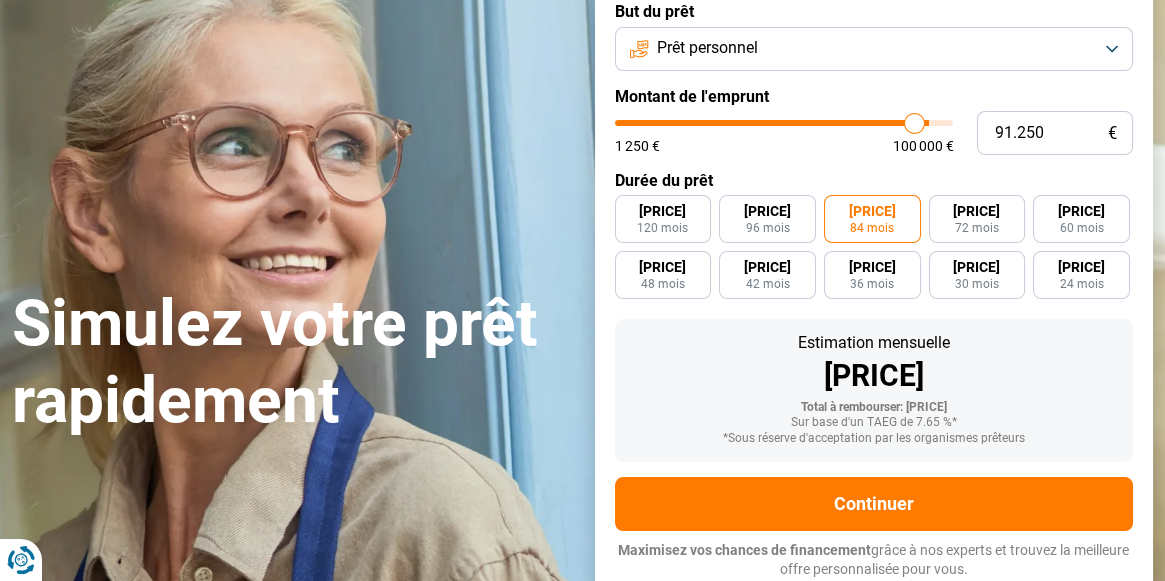 type on "91.000" 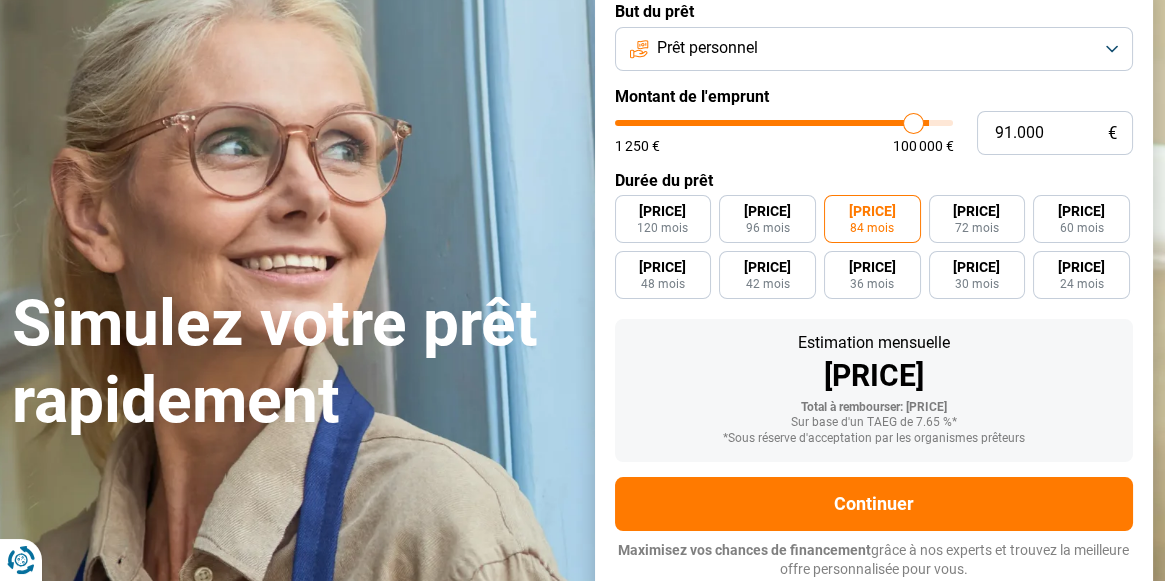 type on "[NUMBER]" 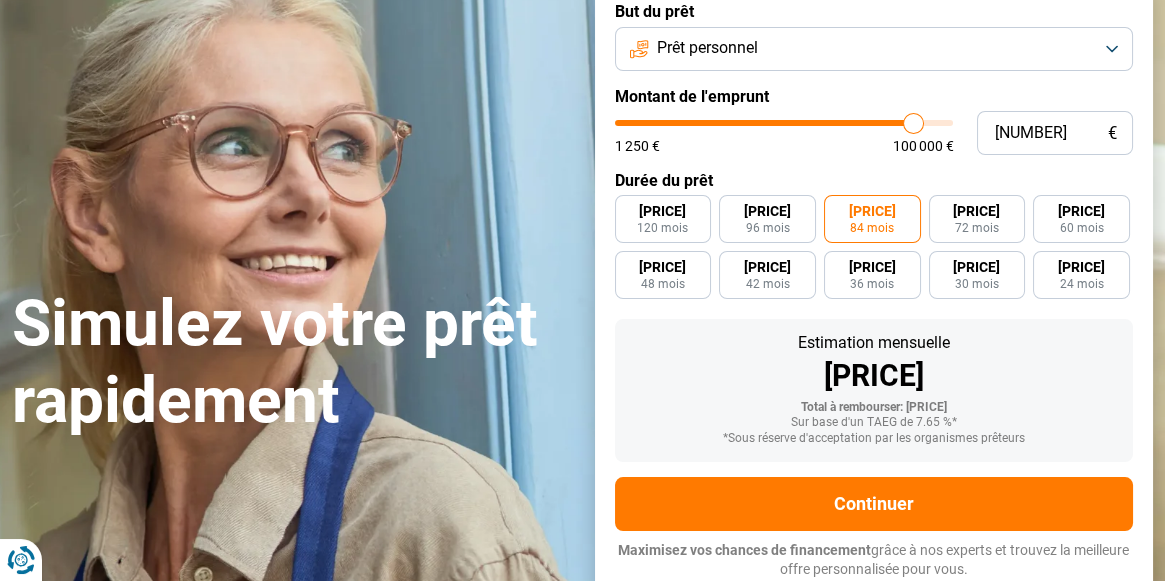 type on "90.500" 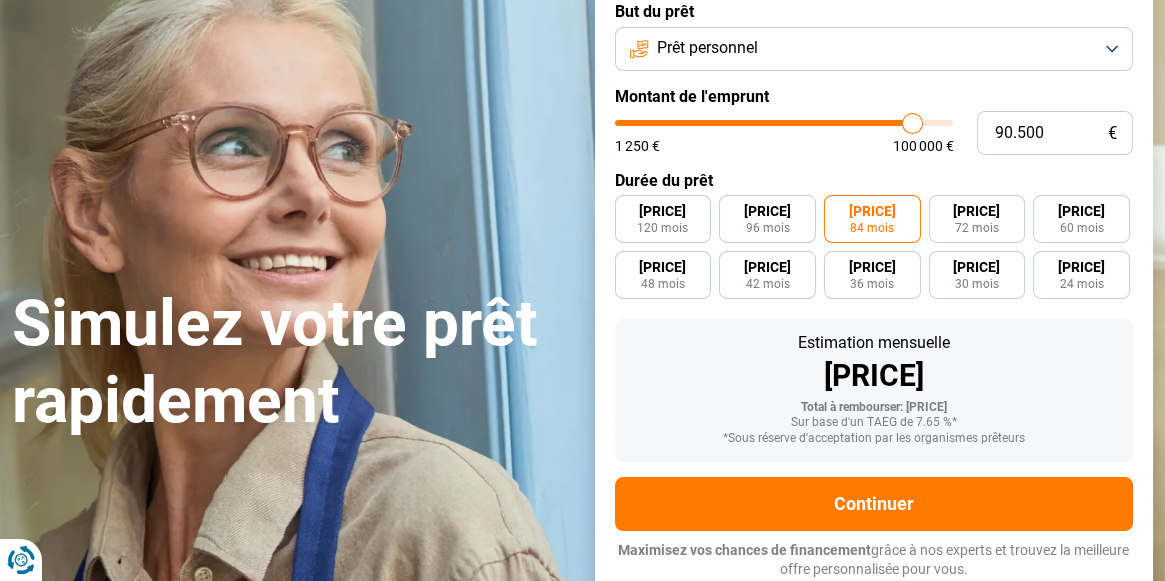 type on "90.250" 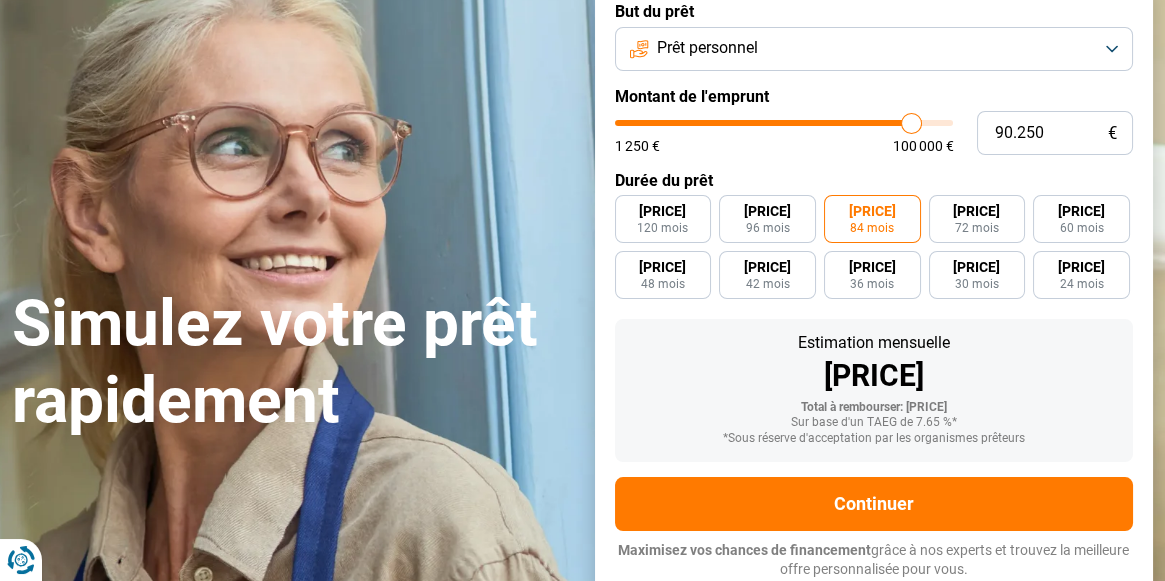 type on "90.000" 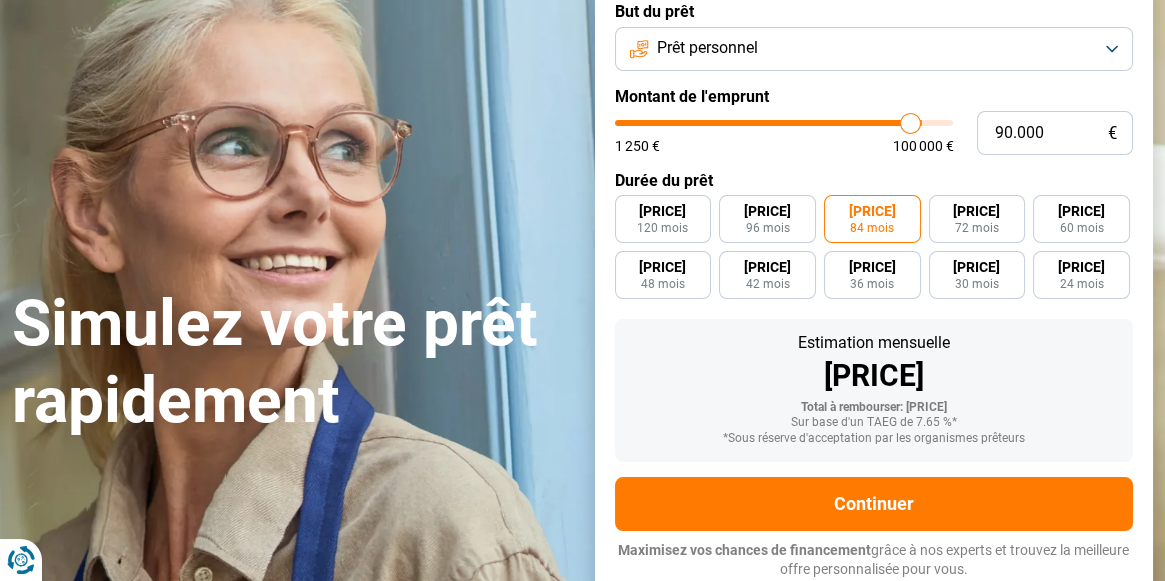 type on "89.750" 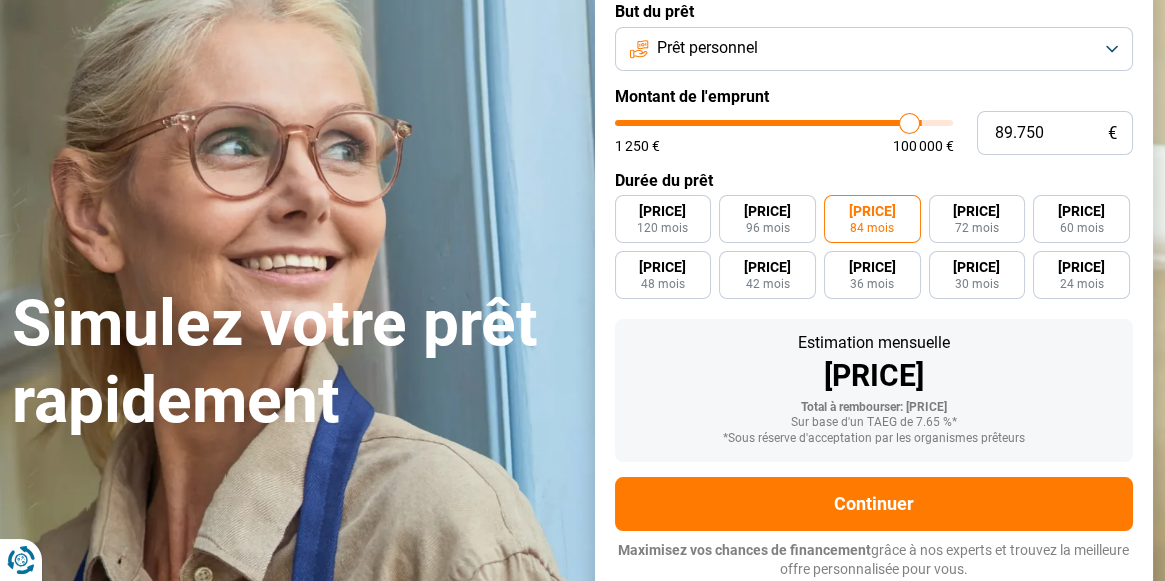 type on "89.250" 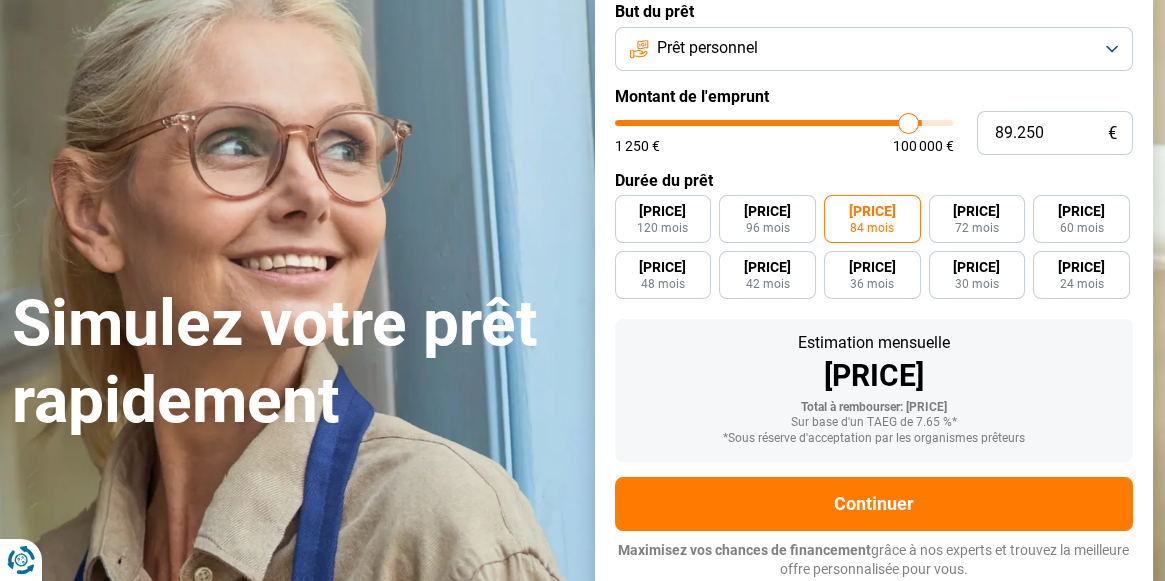 type on "89.000" 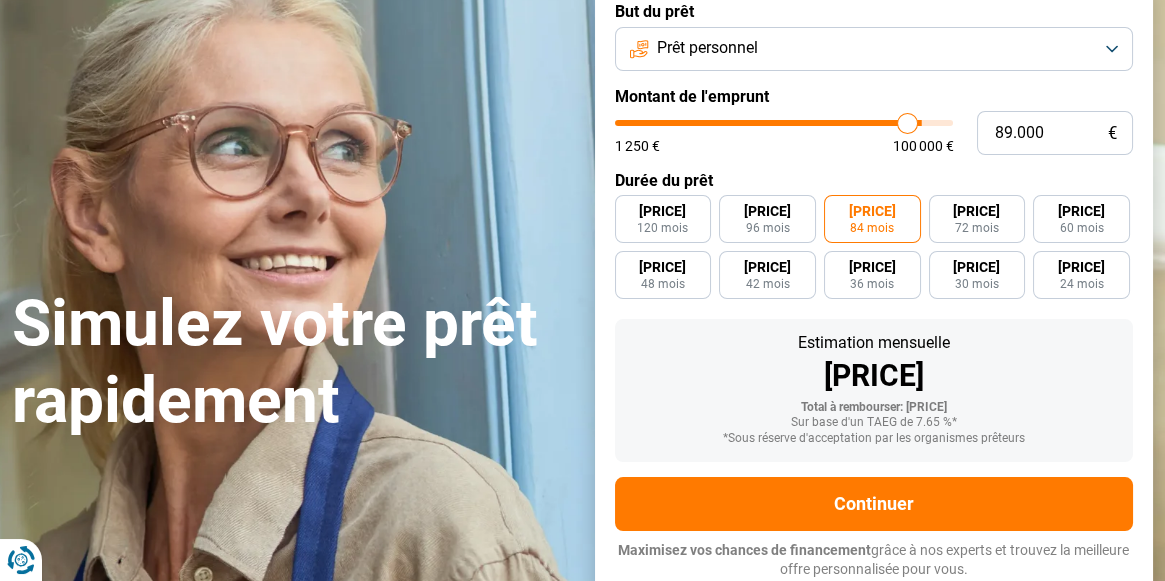 type on "88.750" 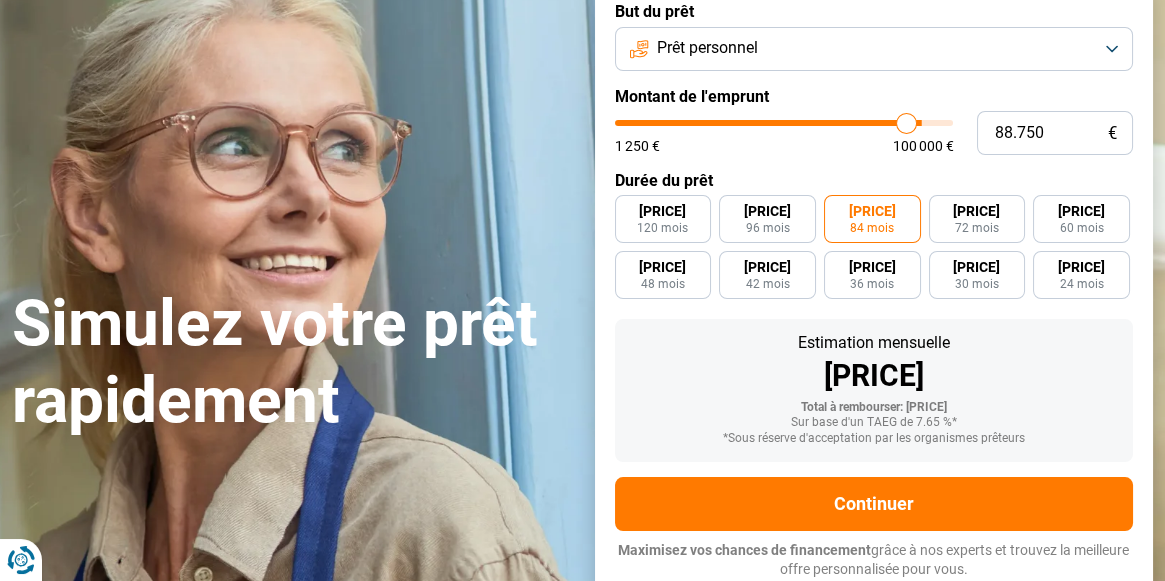type on "88.500" 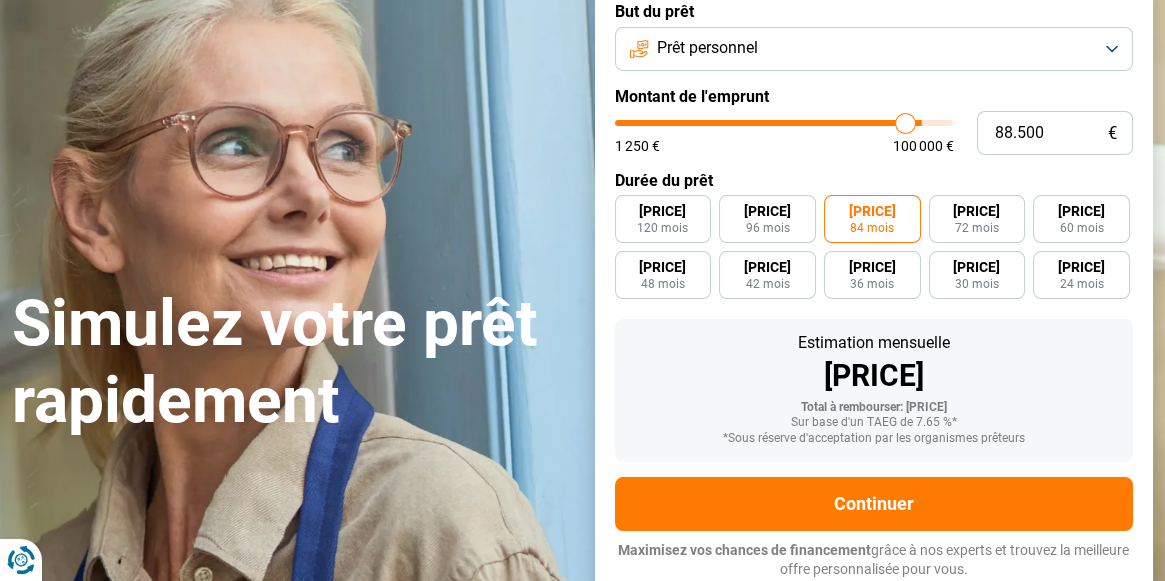 type on "88.250" 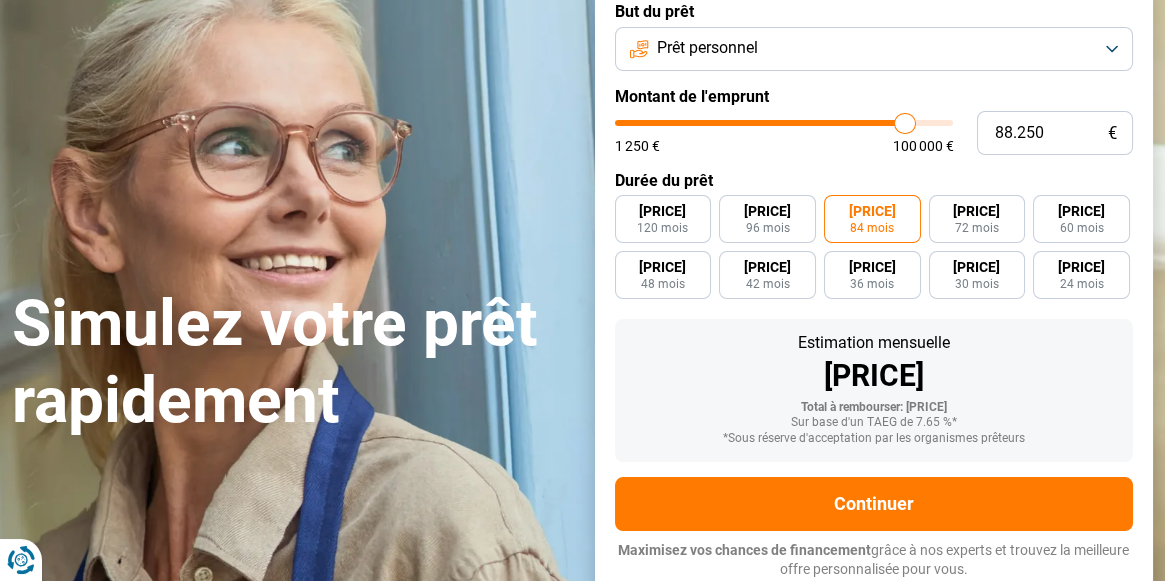 type on "87.750" 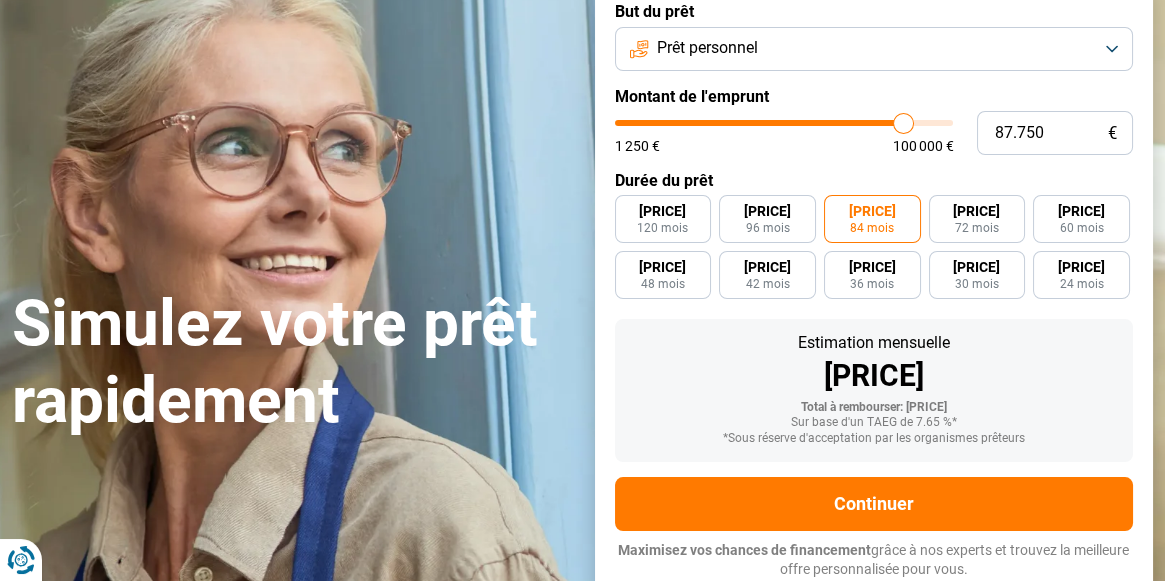 type on "87.500" 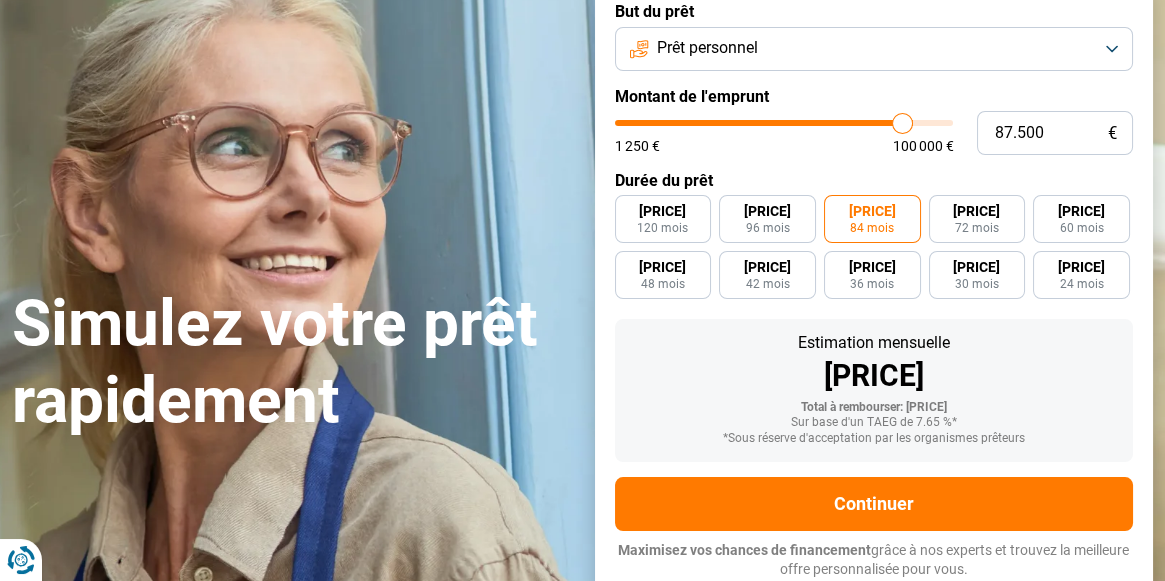 type on "87.250" 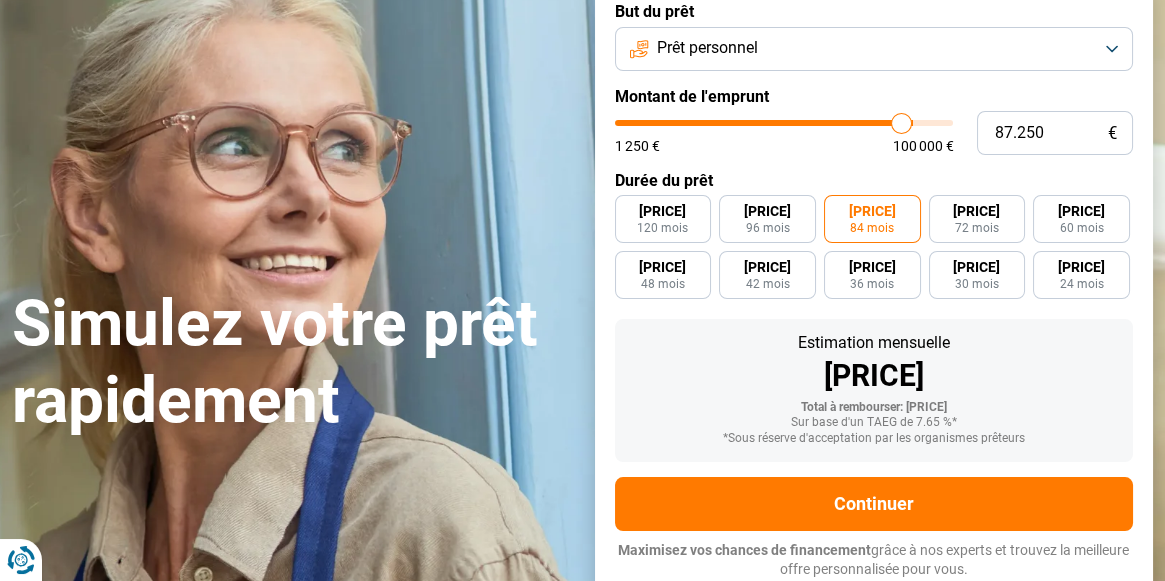 type on "[NUMBER]" 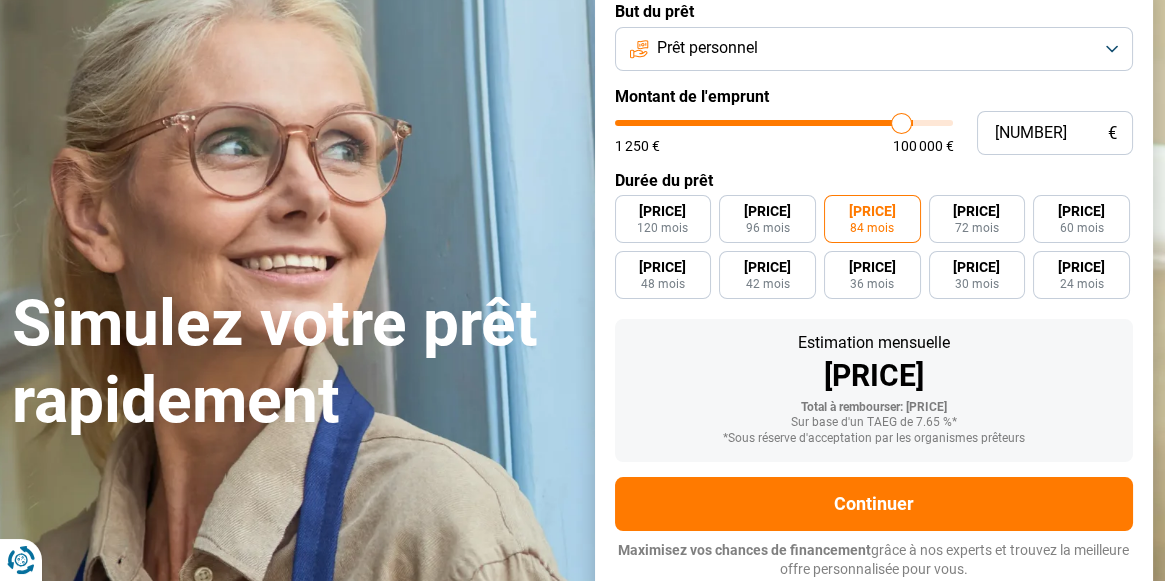 type on "86.750" 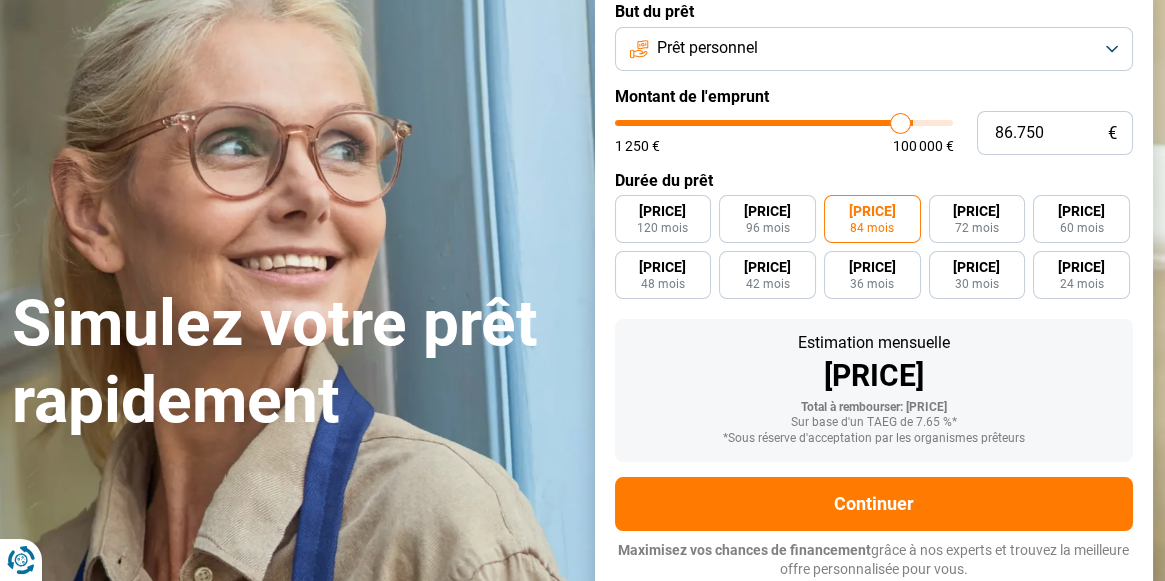 type on "86.500" 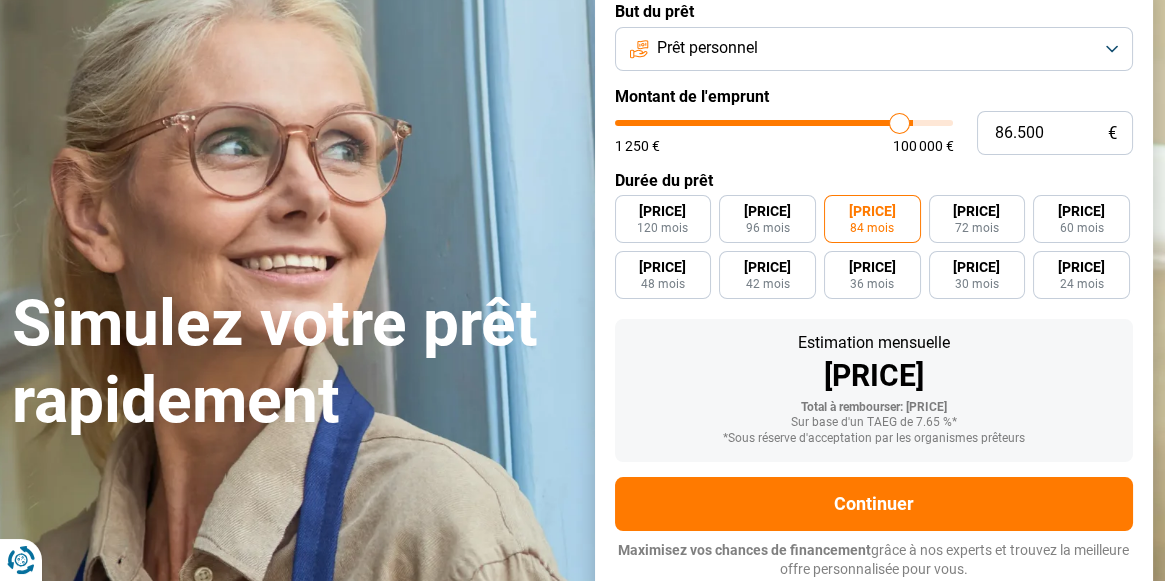 type on "[NUMBER]" 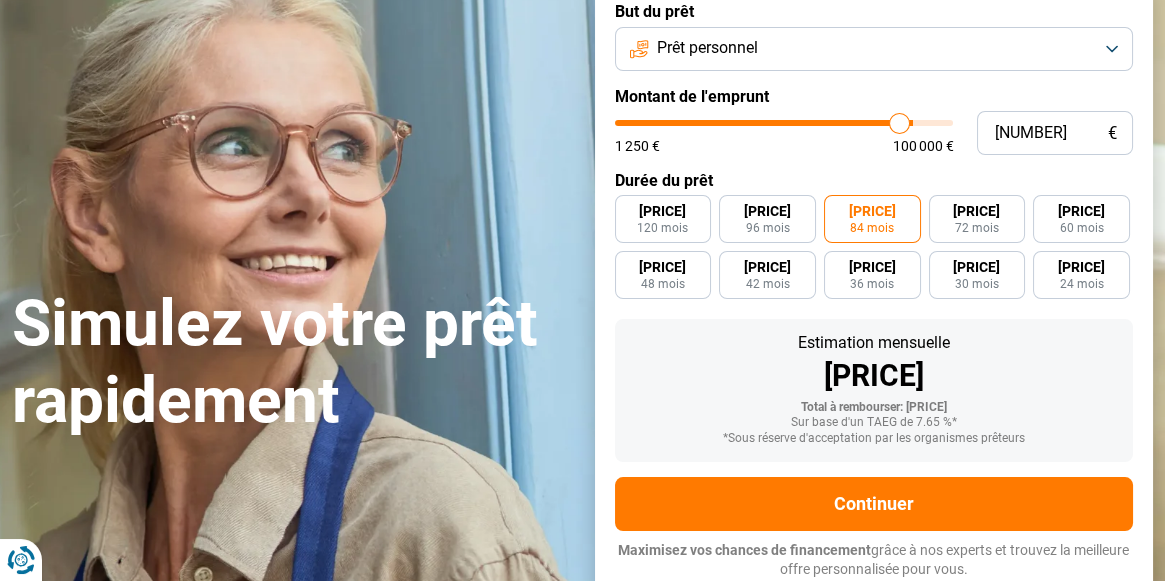 type on "86.000" 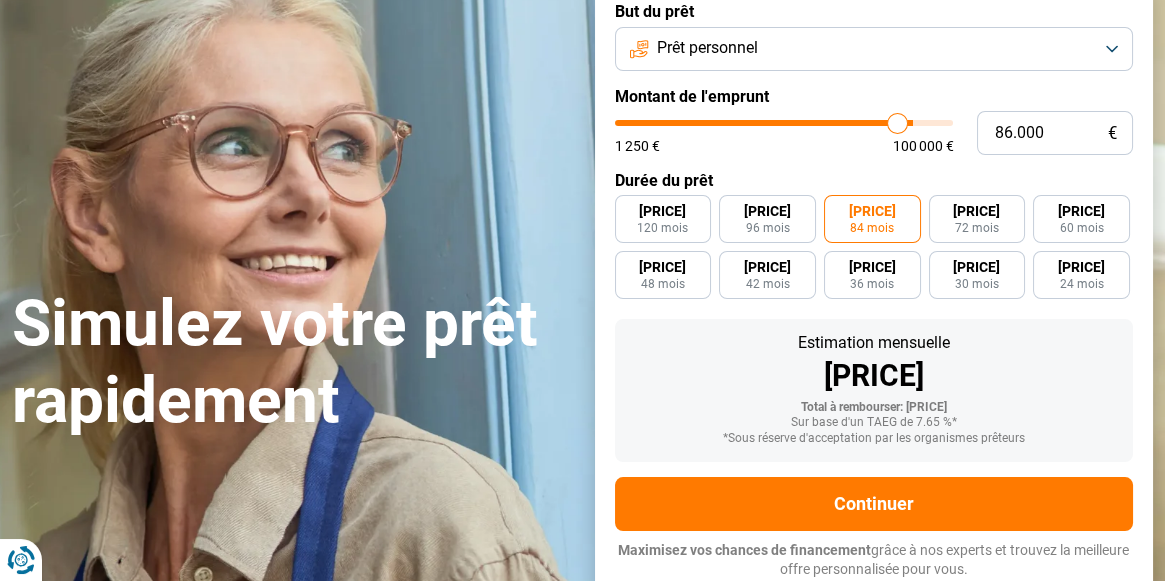 type on "85.250" 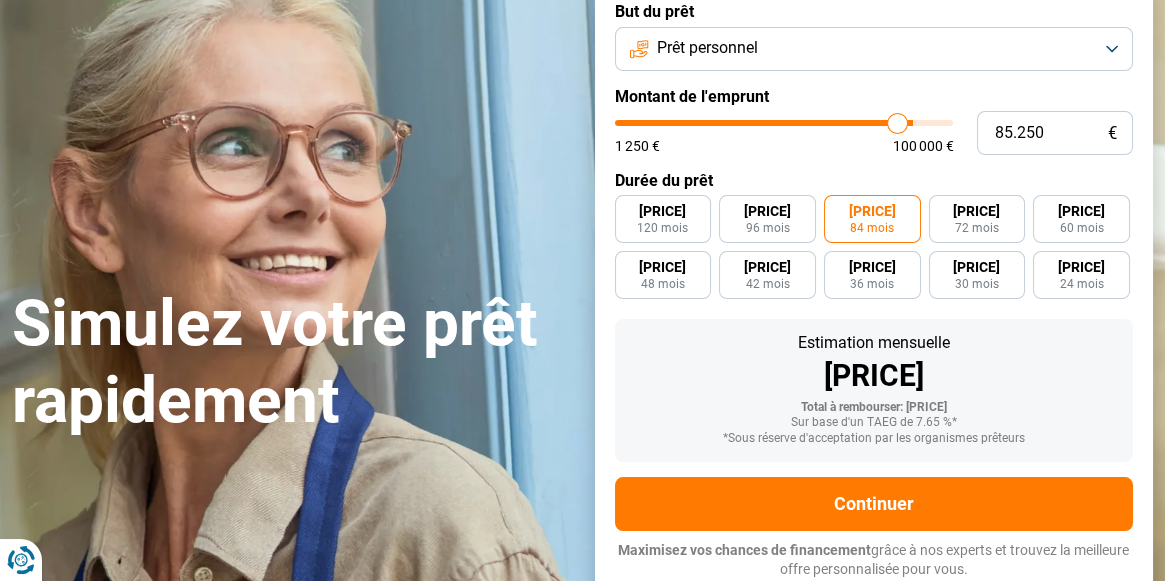 type on "85250" 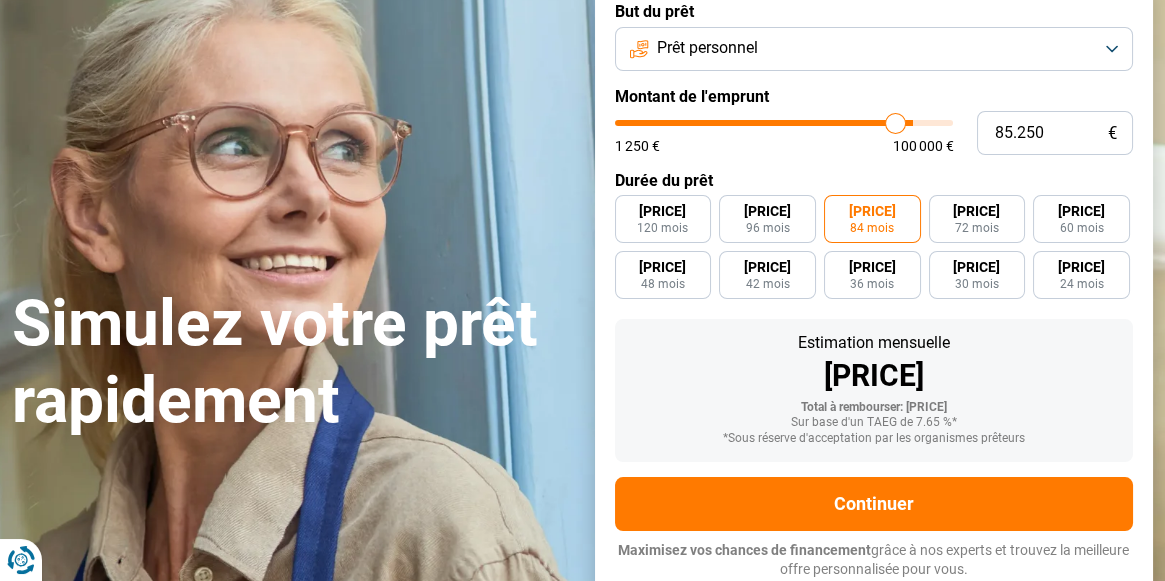type on "85.000" 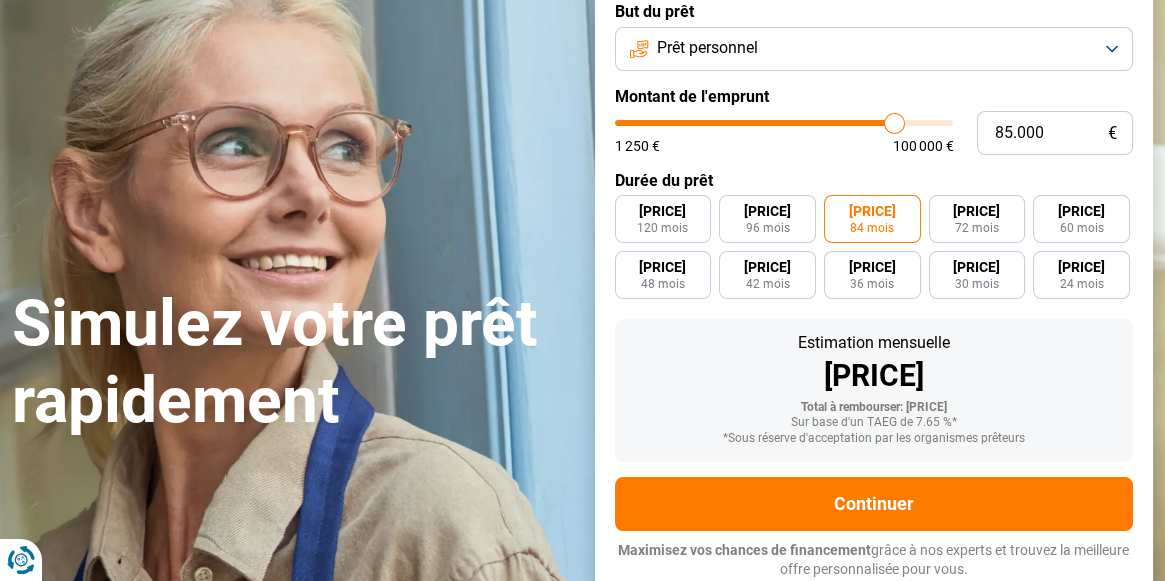 type on "84.750" 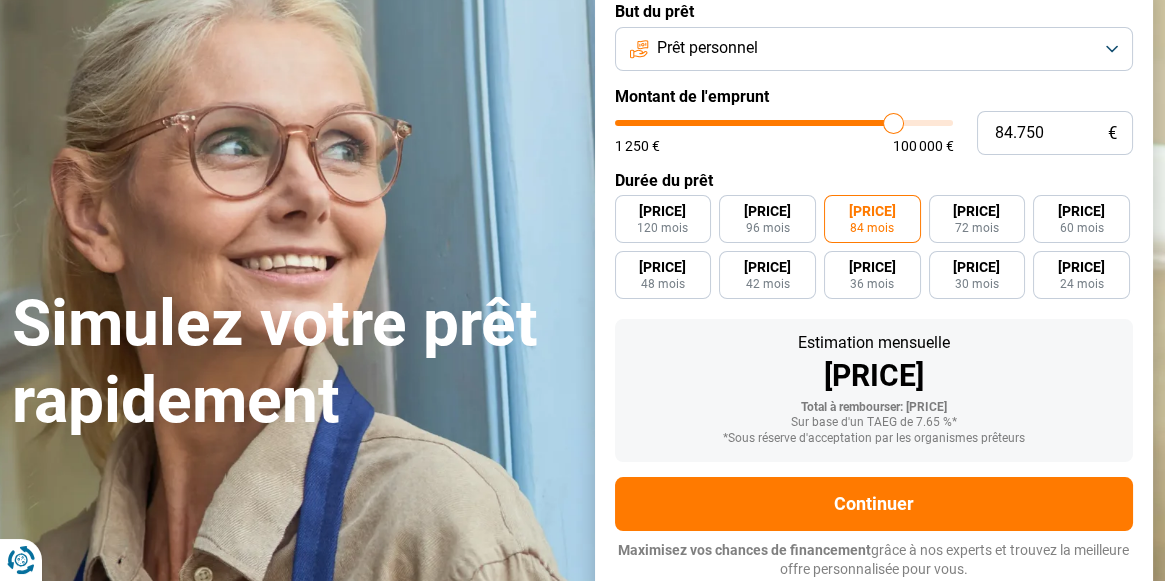 type on "84.500" 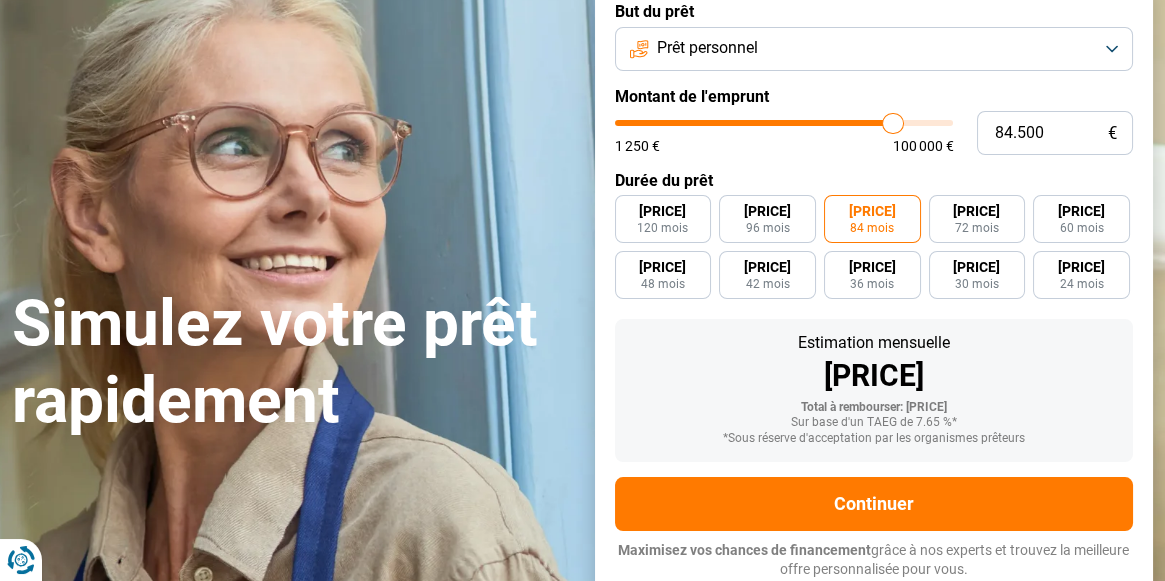 type on "[NUMBER]" 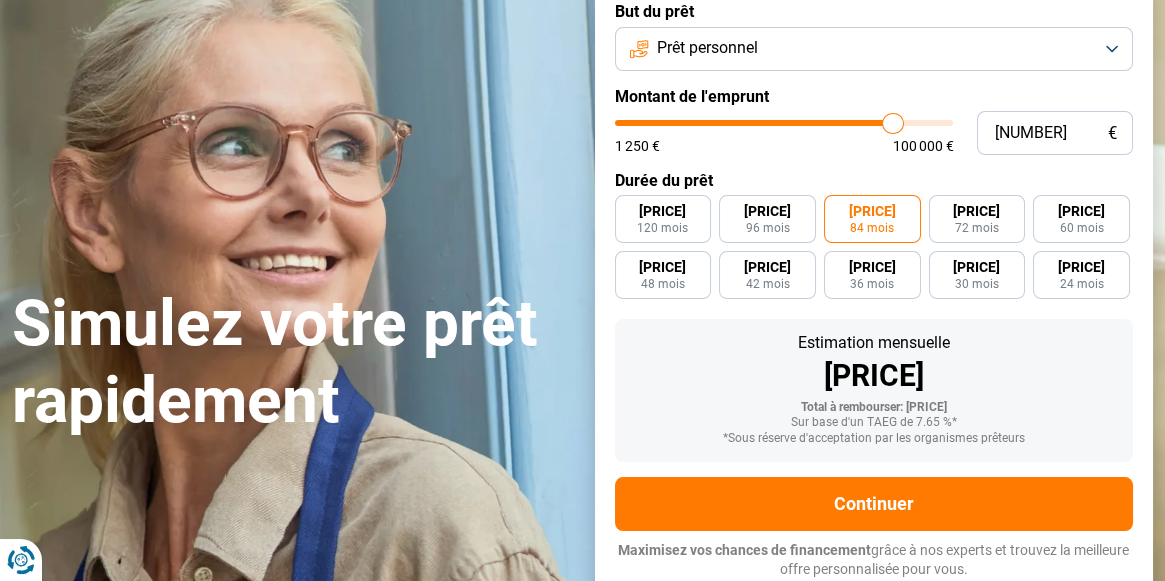 type on "84.000" 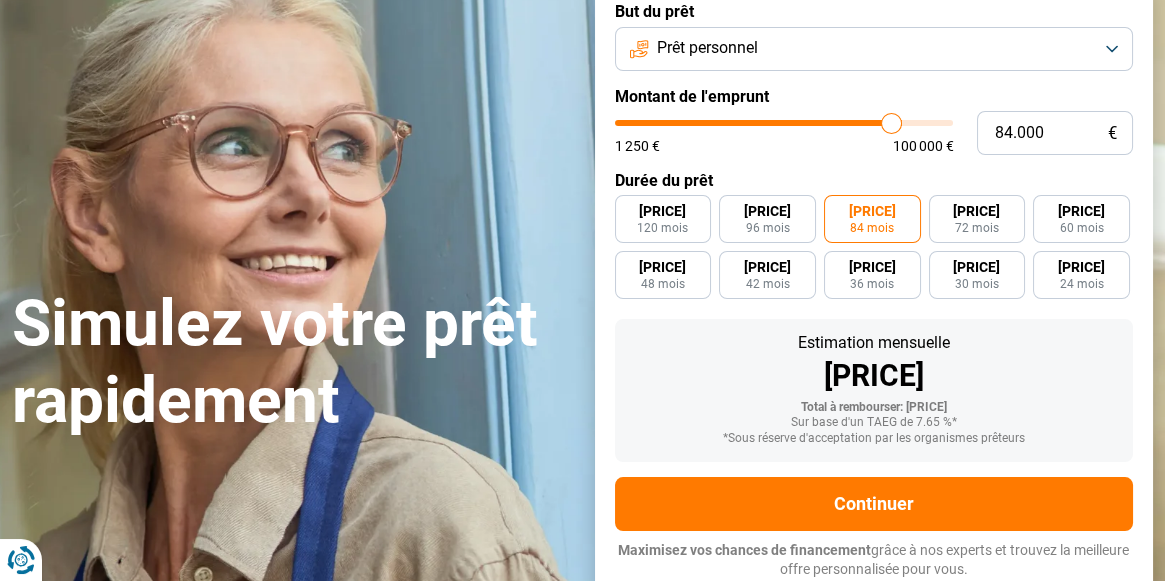 type on "83.000" 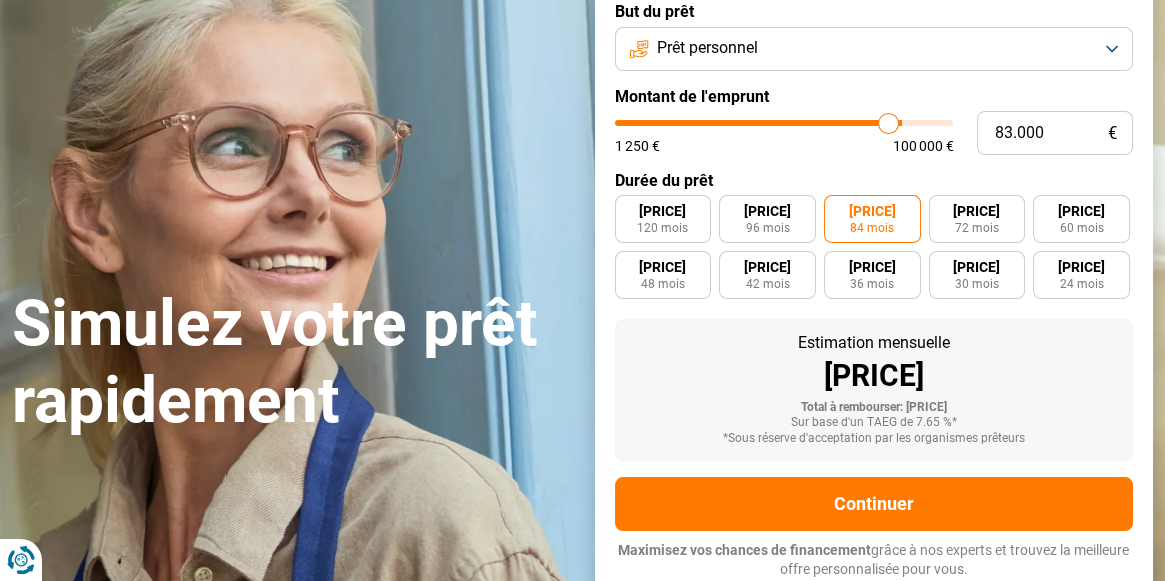 type on "82.500" 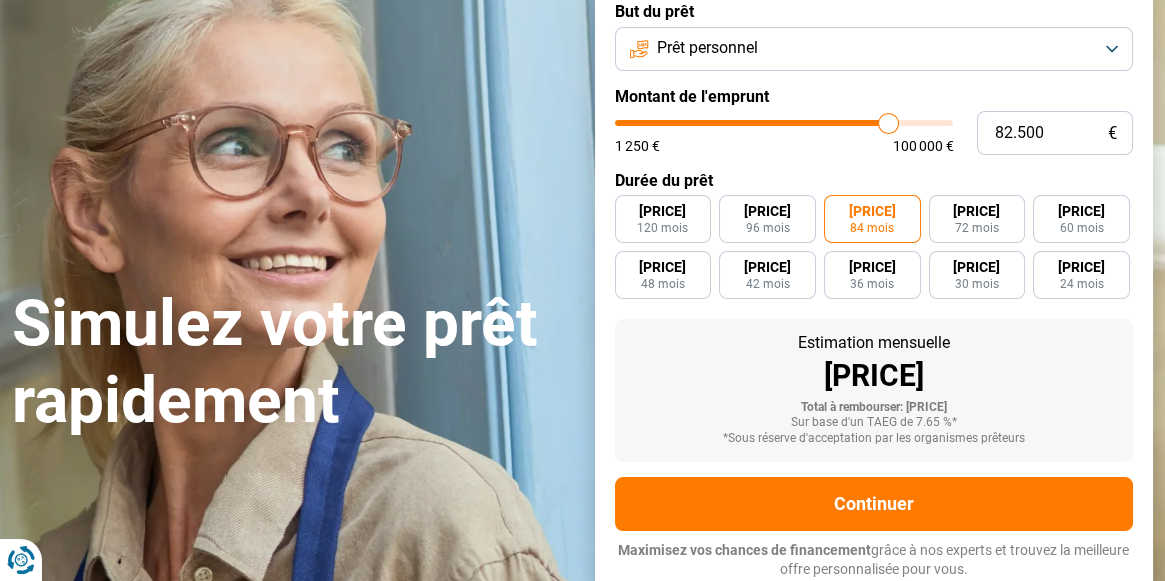 type on "82500" 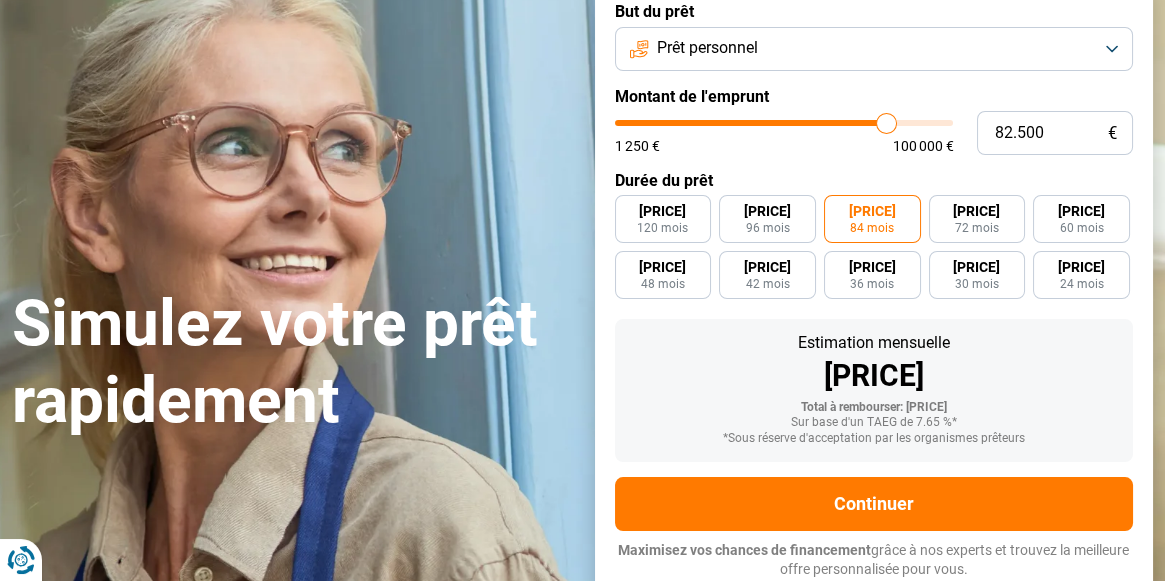 type on "82.250" 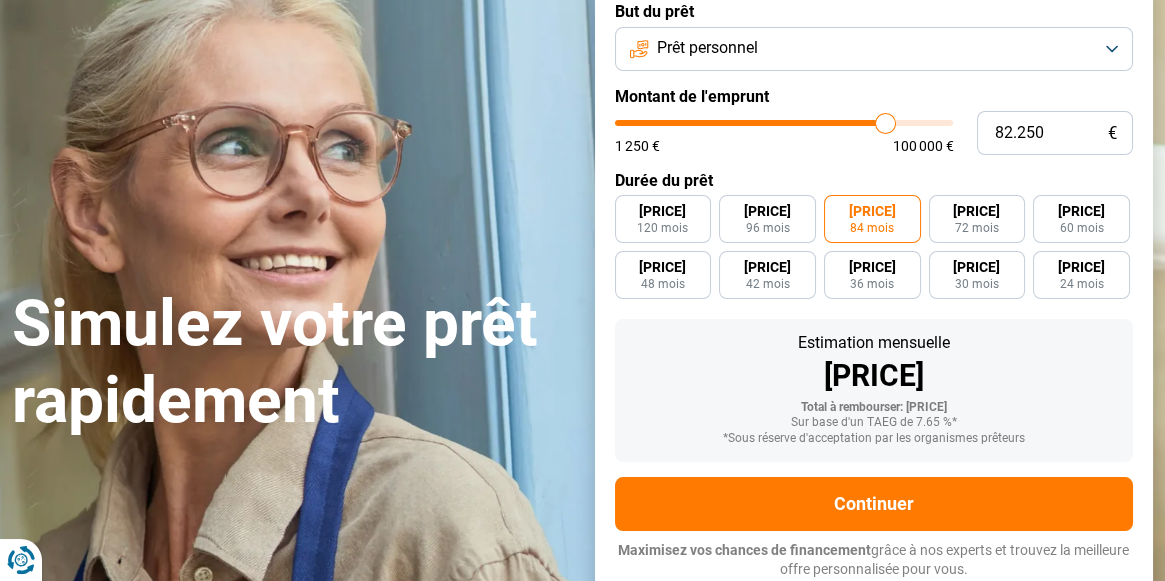 type on "82.000" 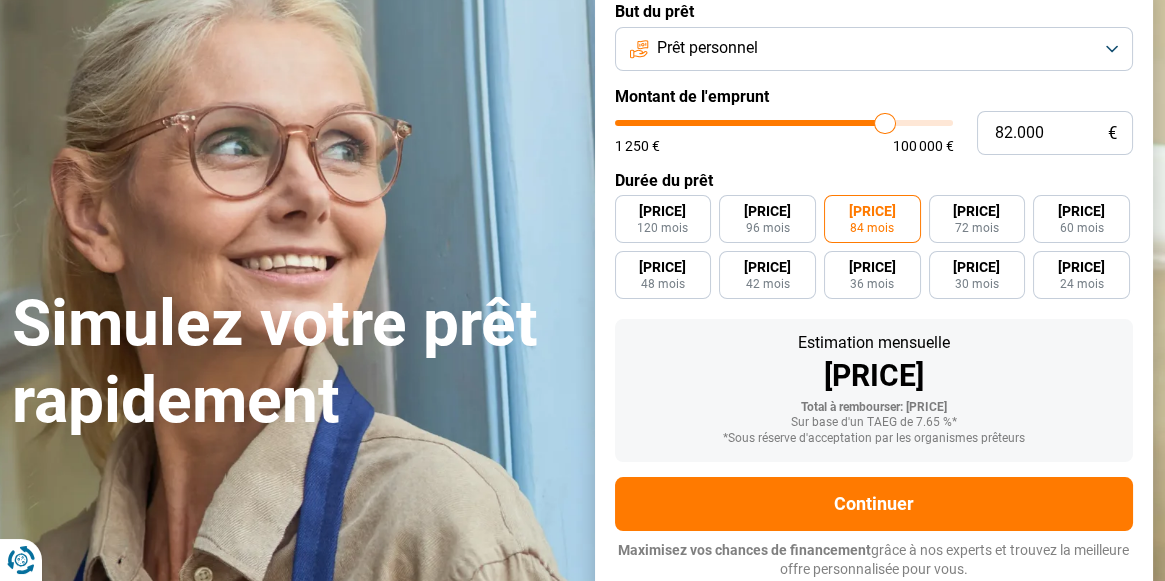 type on "81.750" 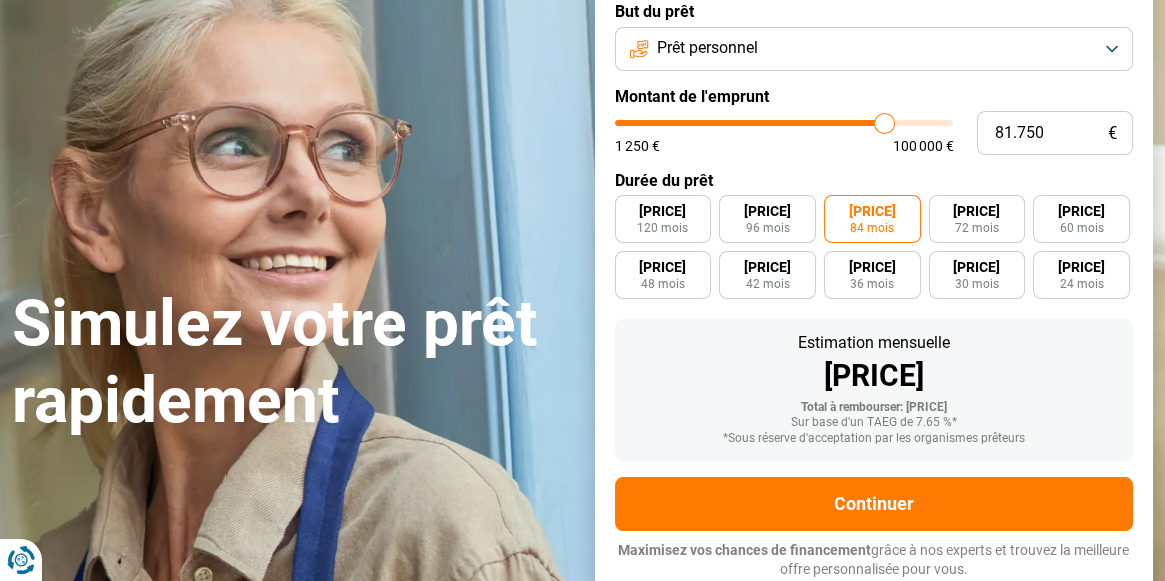 type on "81.500" 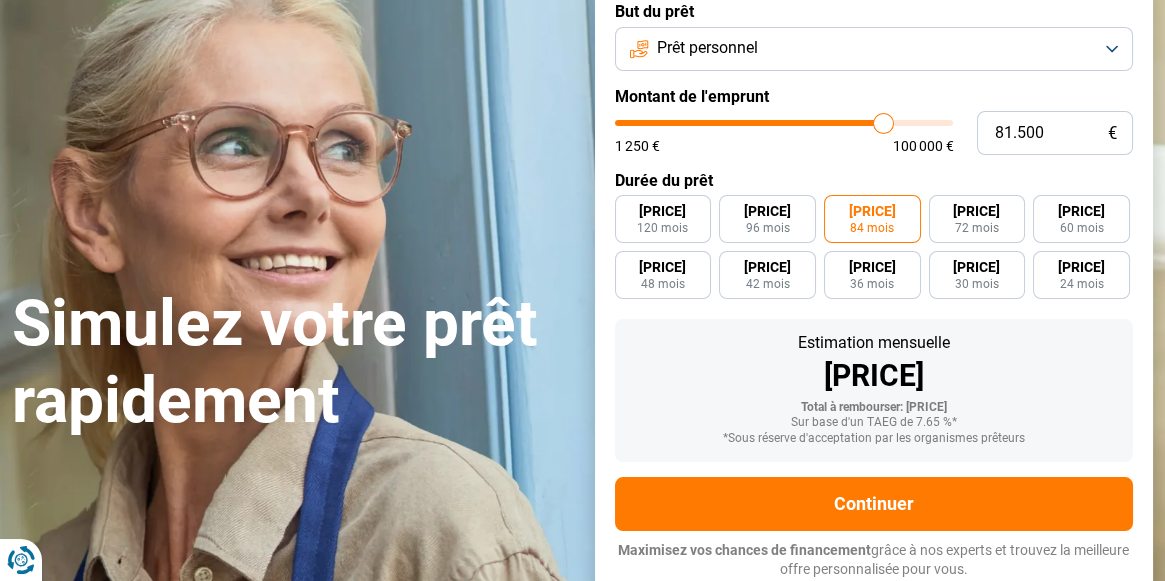 type on "81.250" 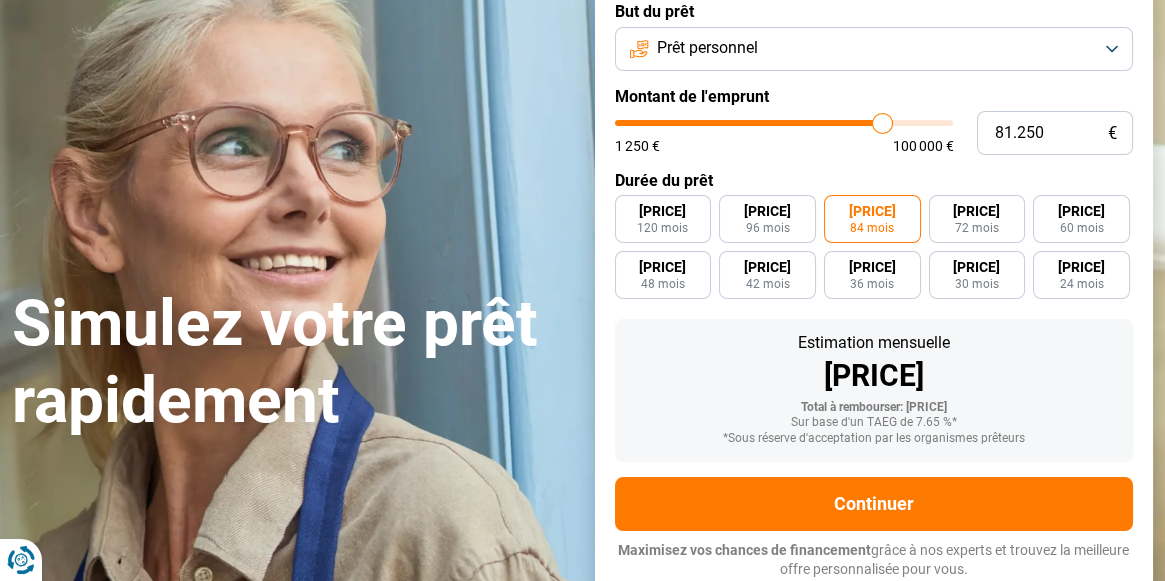 type on "80.750" 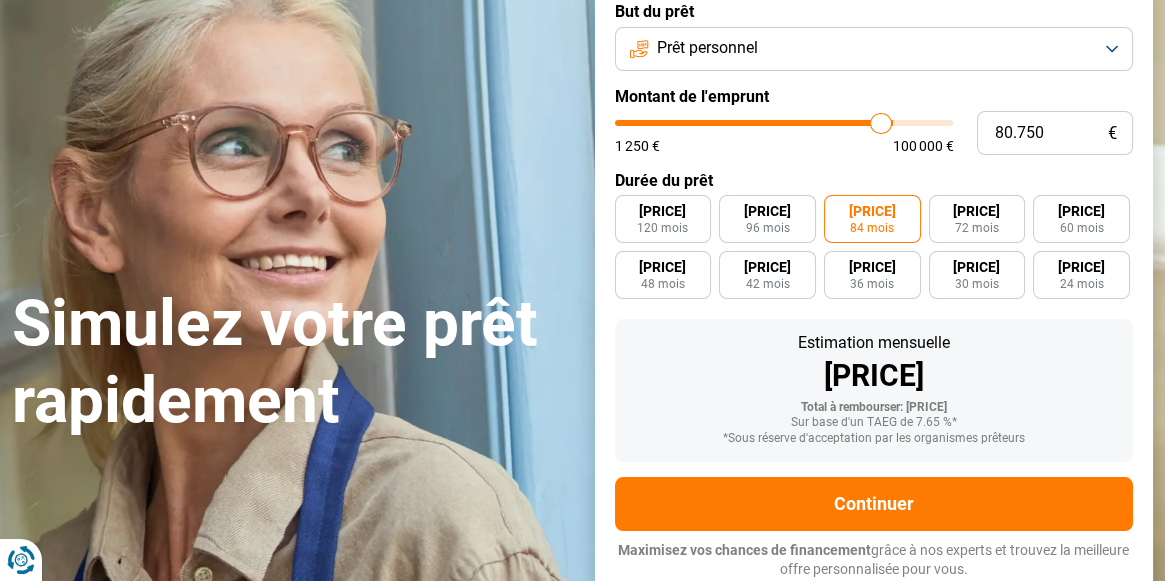 type on "[PRICE]" 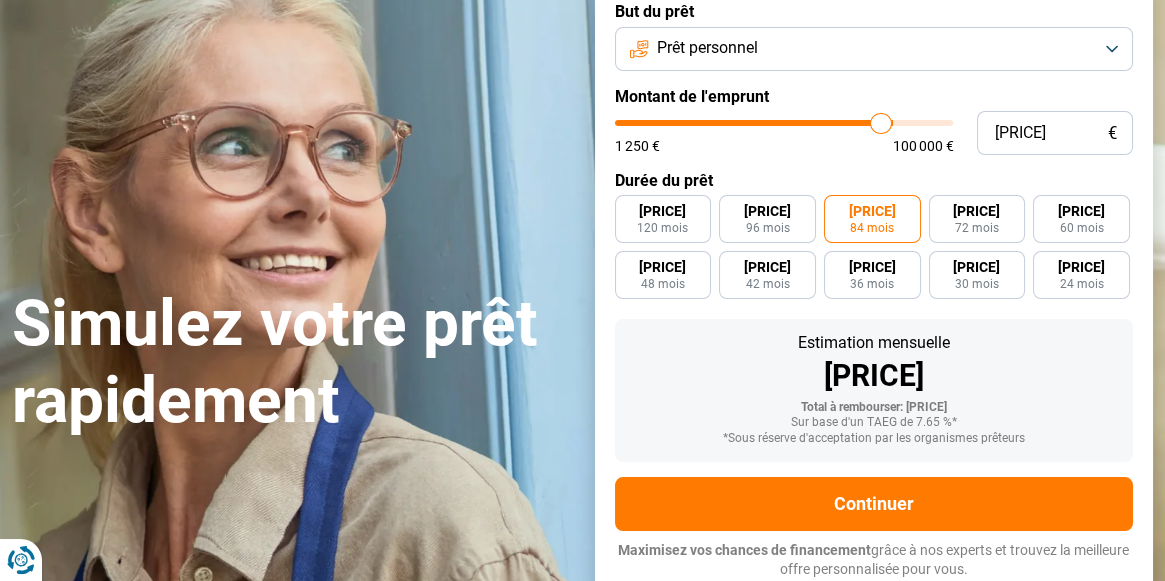 type on "80.250" 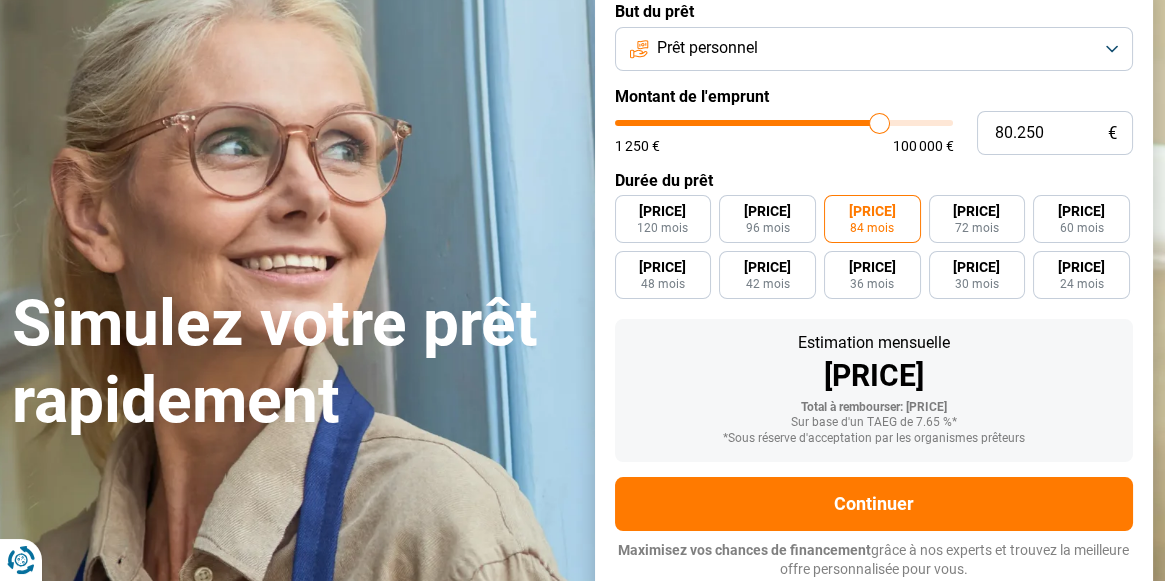 type on "80.000" 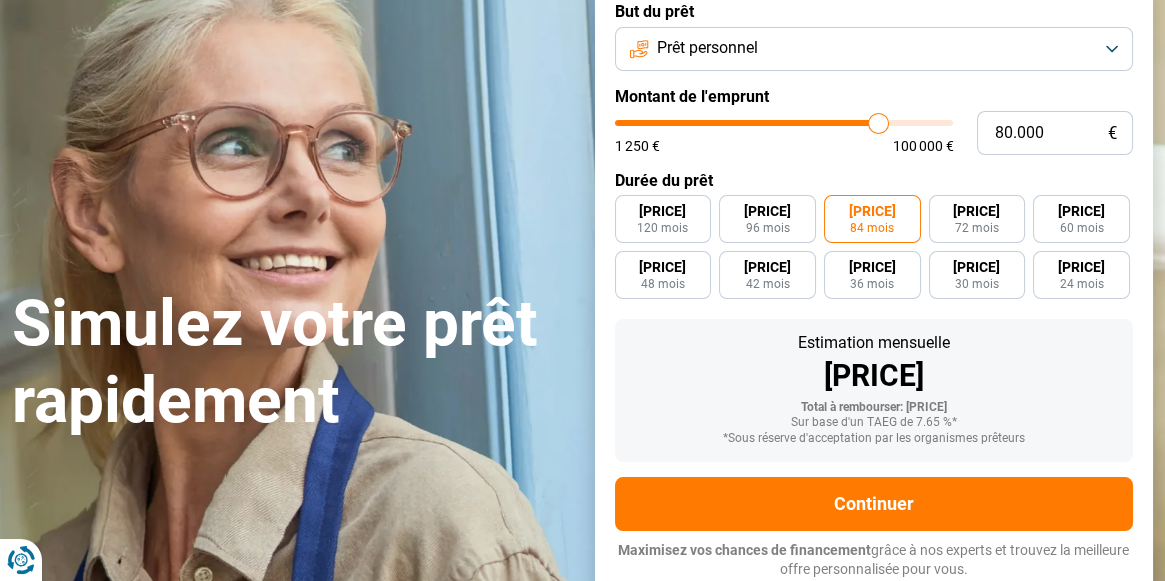 type on "79.750" 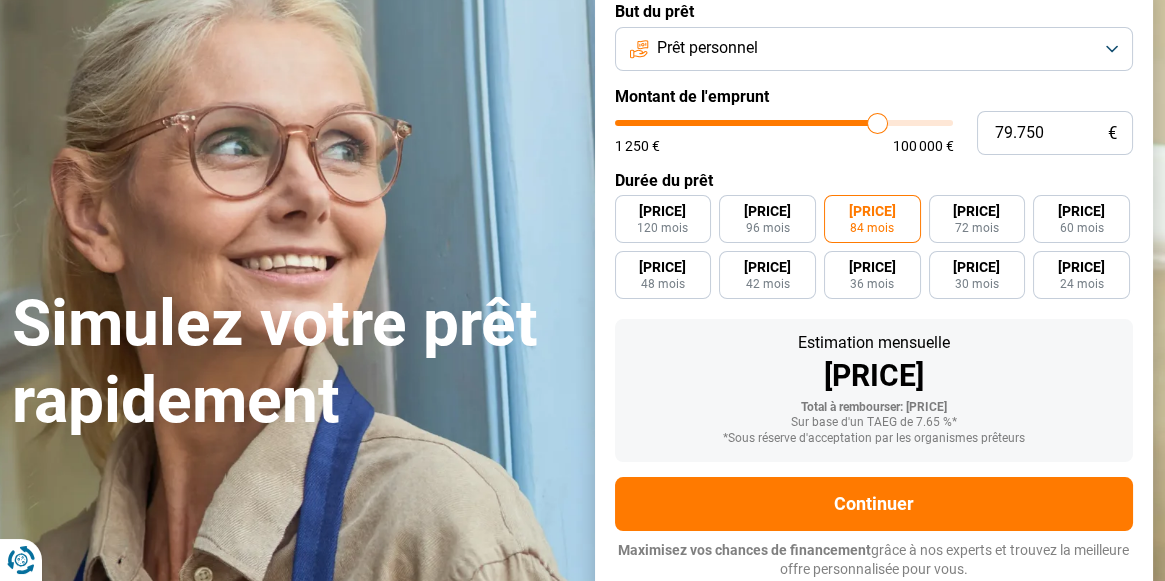 type 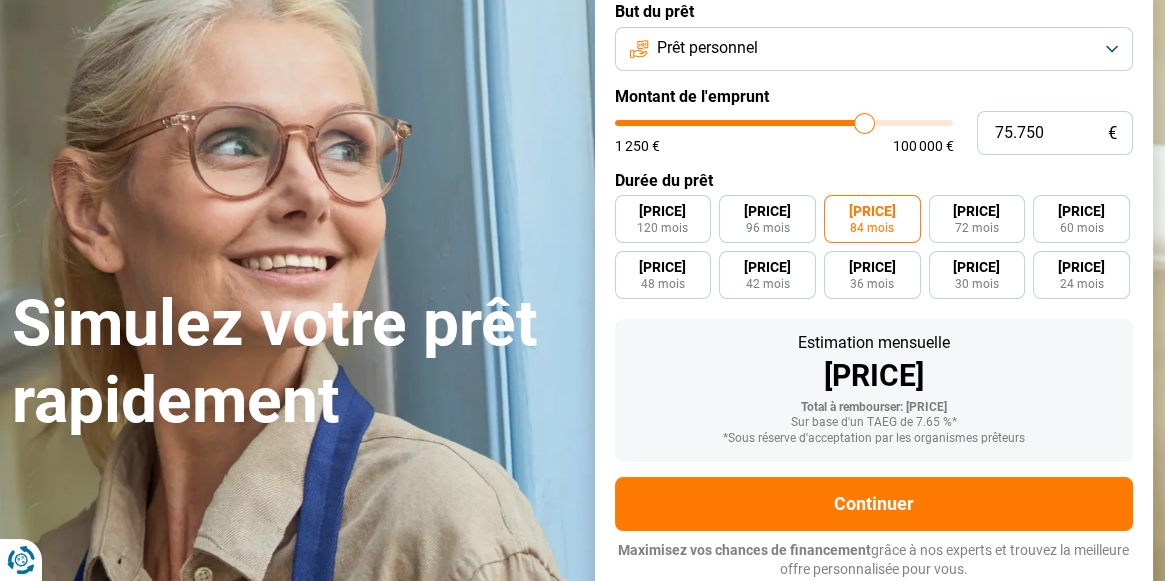 drag, startPoint x: 928, startPoint y: 125, endPoint x: 864, endPoint y: 129, distance: 64.12488 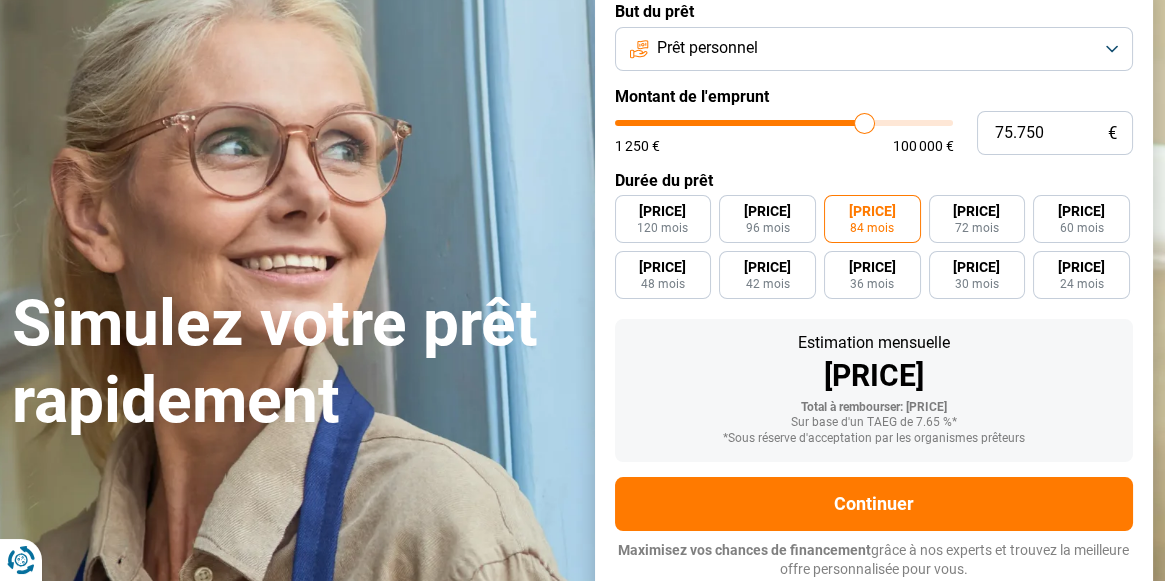click at bounding box center (784, 123) 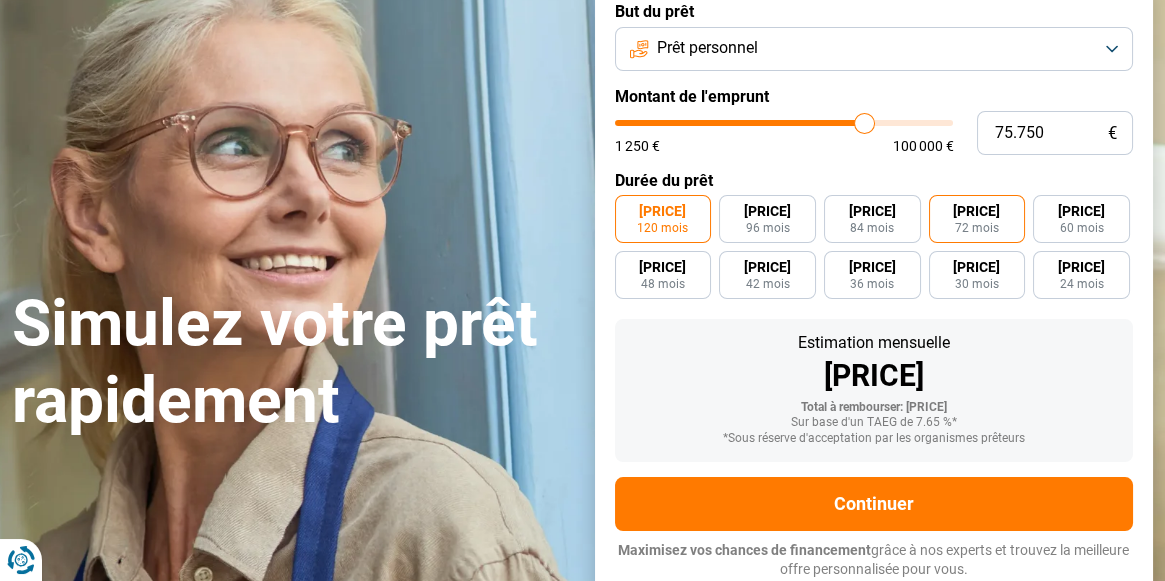 click on "72 mois" at bounding box center [977, 228] 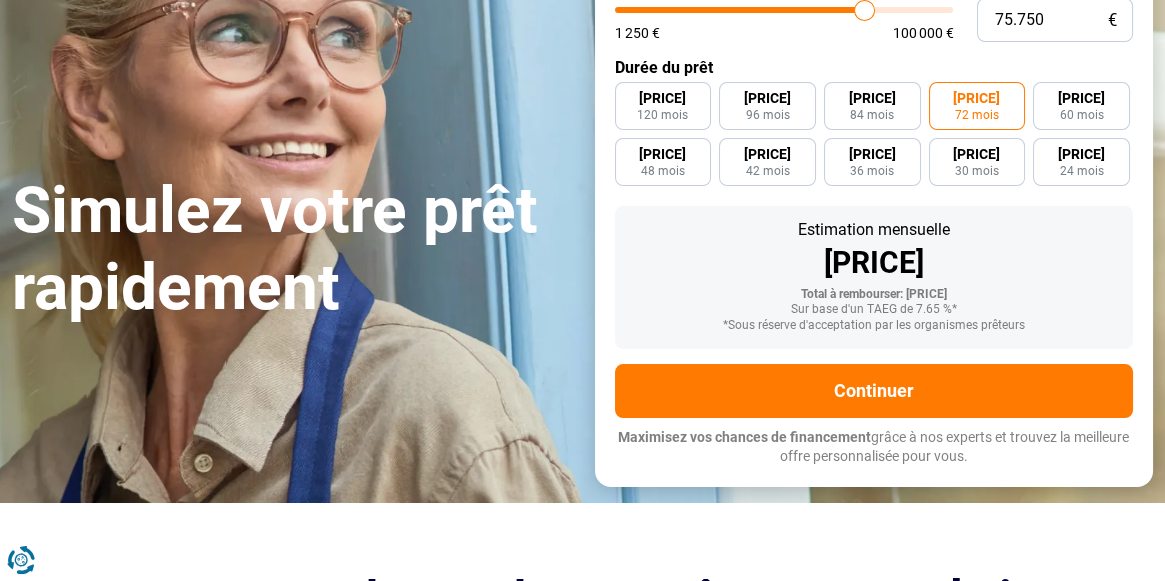 scroll, scrollTop: 156, scrollLeft: 0, axis: vertical 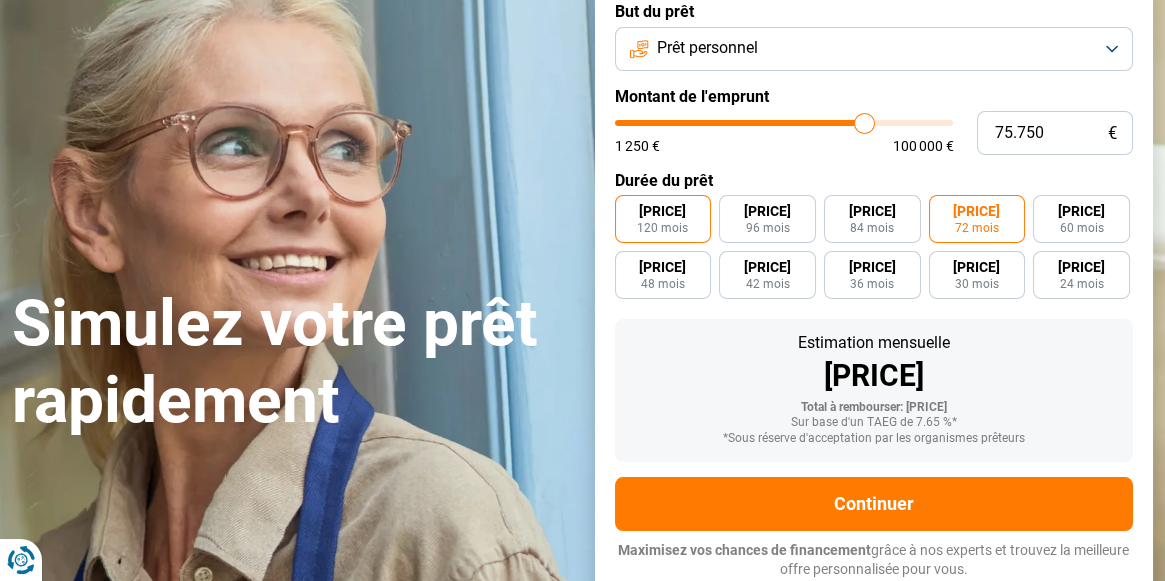 click on "120 mois" at bounding box center [662, 228] 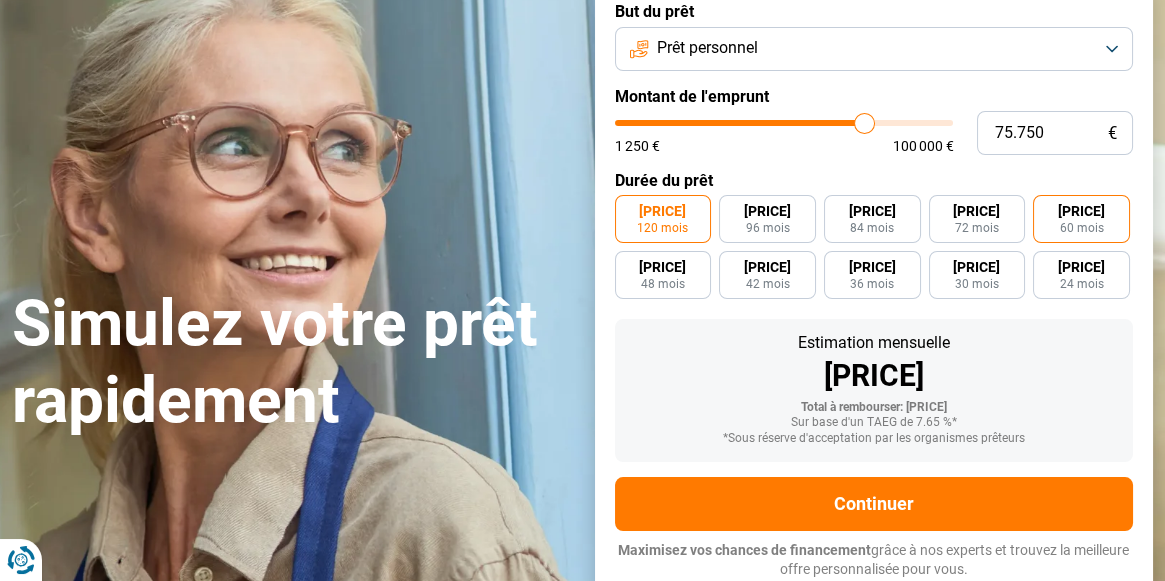 click on "[PRICE]" at bounding box center (1081, 211) 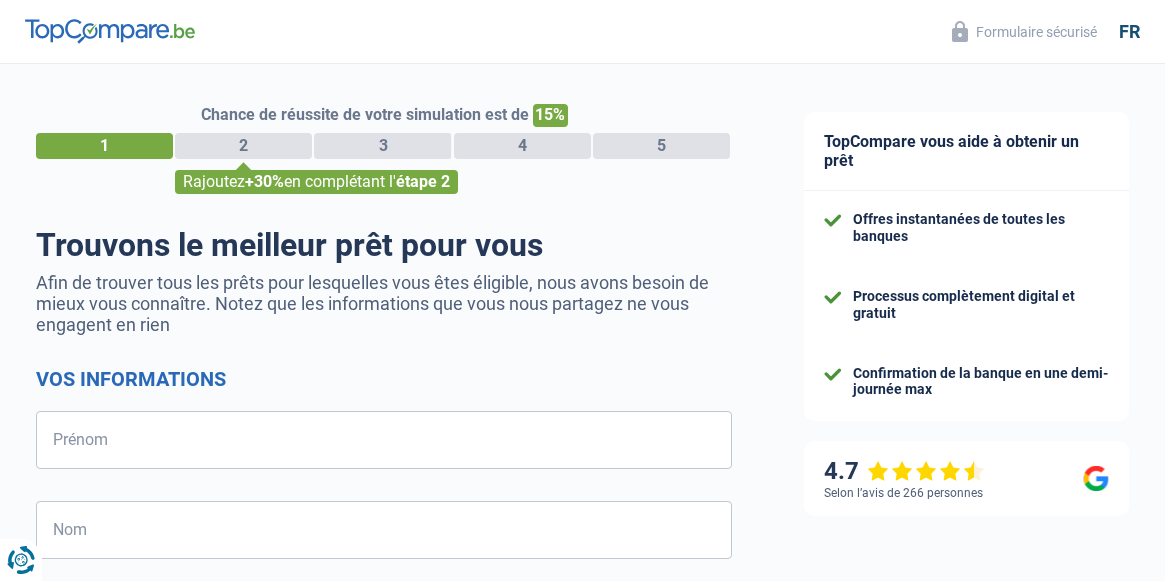 select on "32" 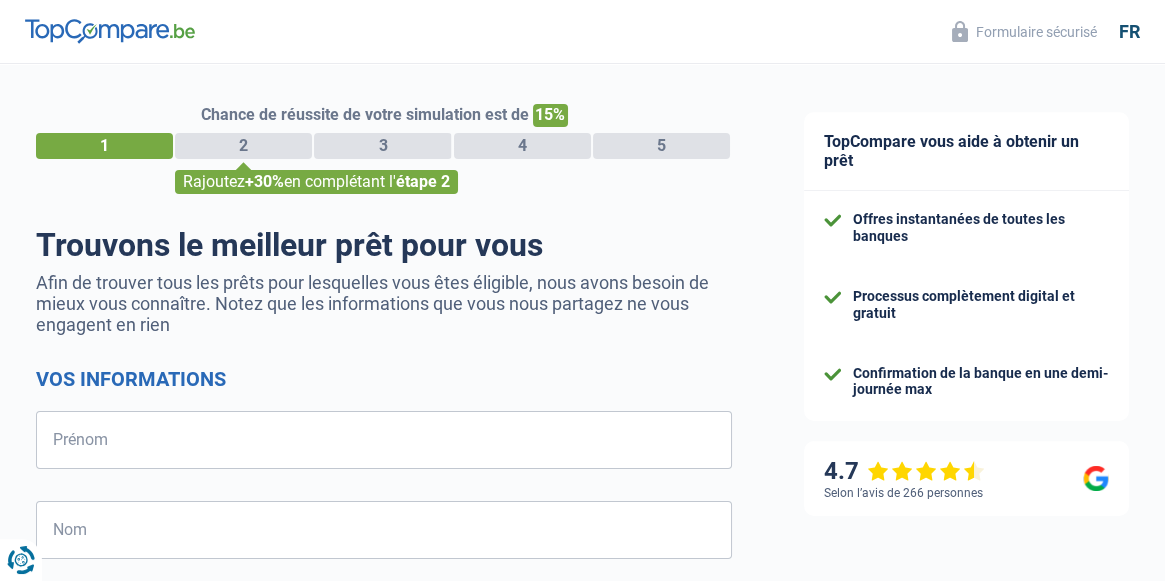 scroll, scrollTop: 0, scrollLeft: 0, axis: both 